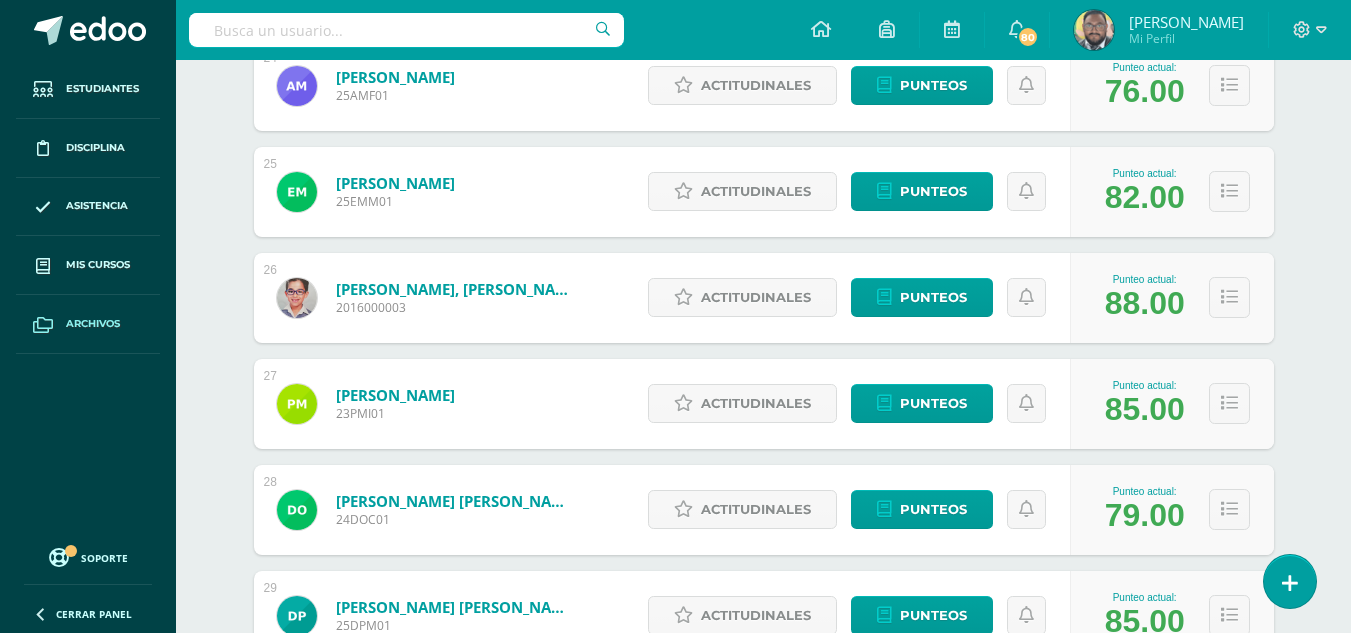 scroll, scrollTop: 0, scrollLeft: 0, axis: both 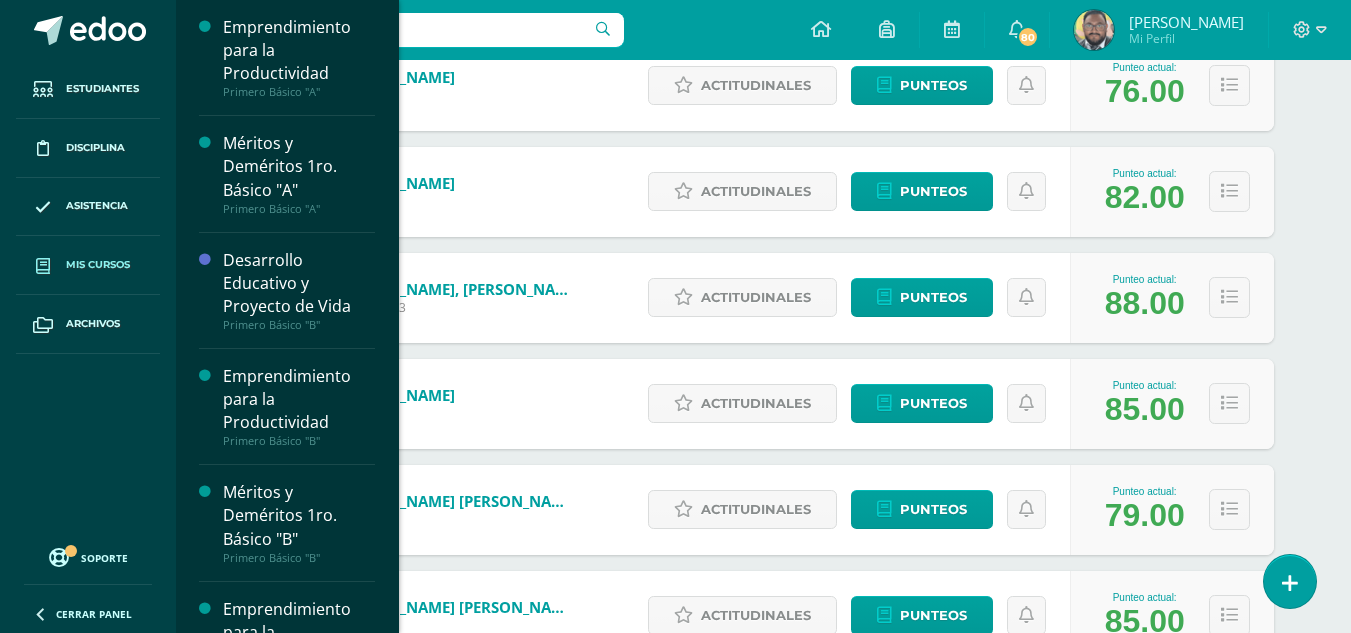 click on "Mis cursos" at bounding box center [98, 265] 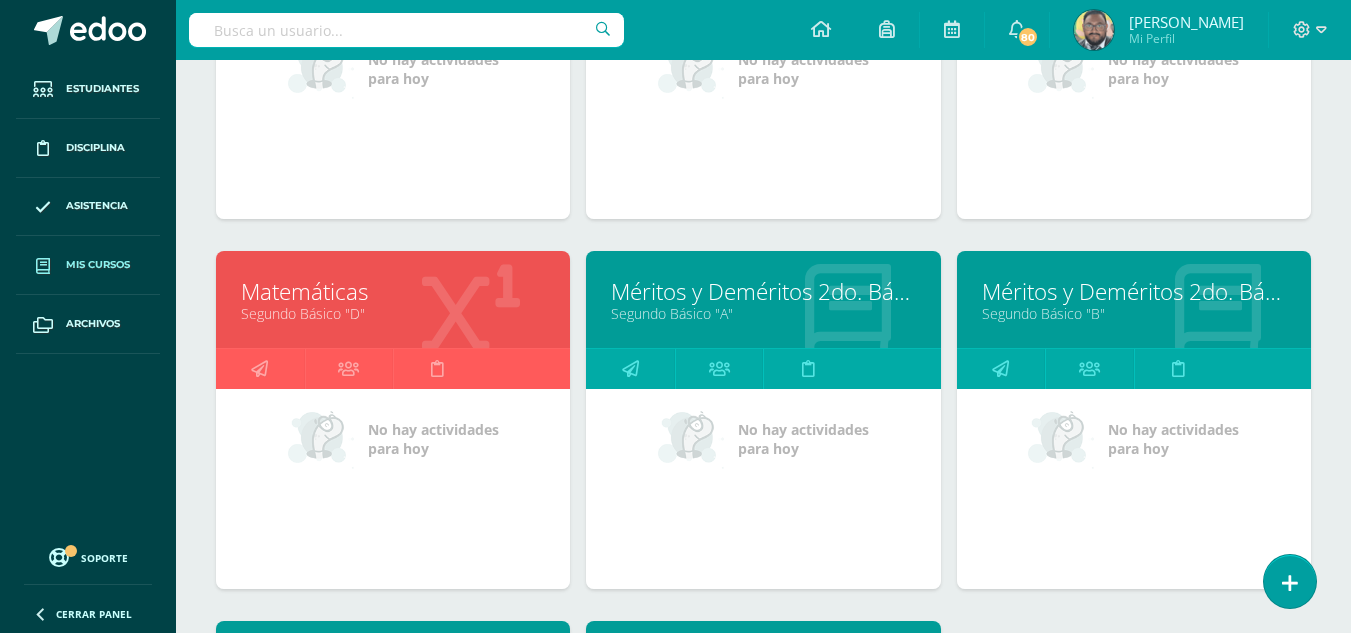scroll, scrollTop: 1600, scrollLeft: 0, axis: vertical 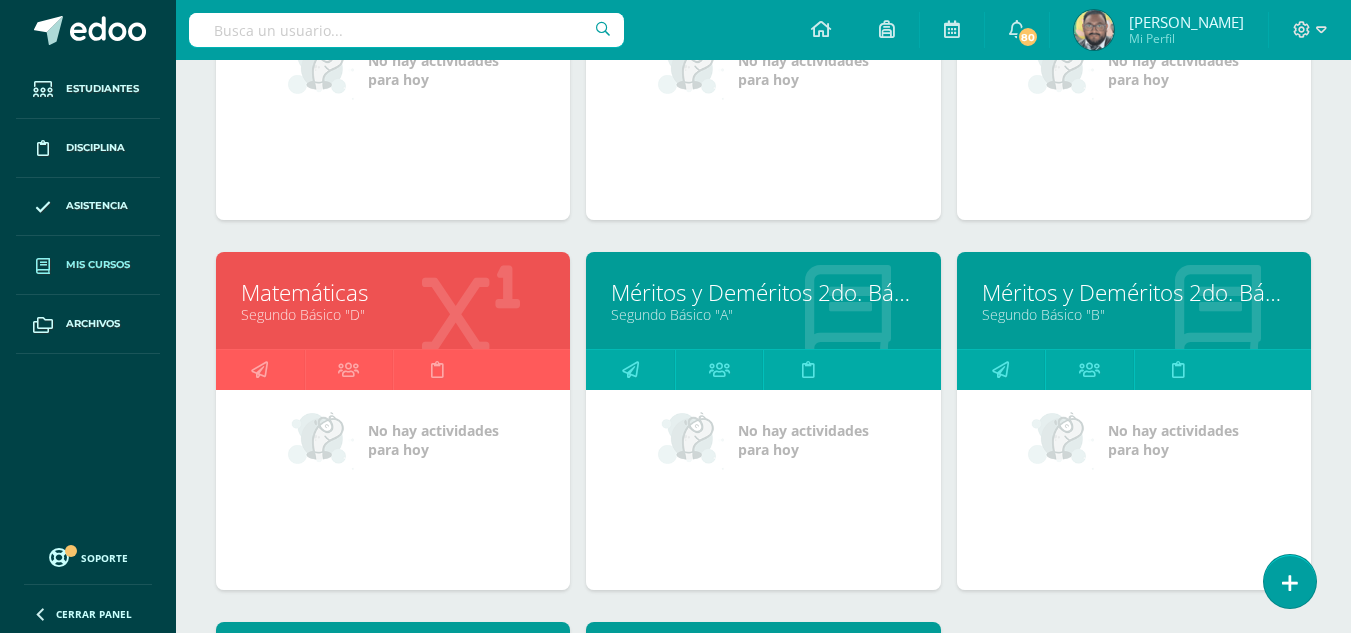 click on "Méritos y Deméritos 2do. Básico "A"" at bounding box center [763, 292] 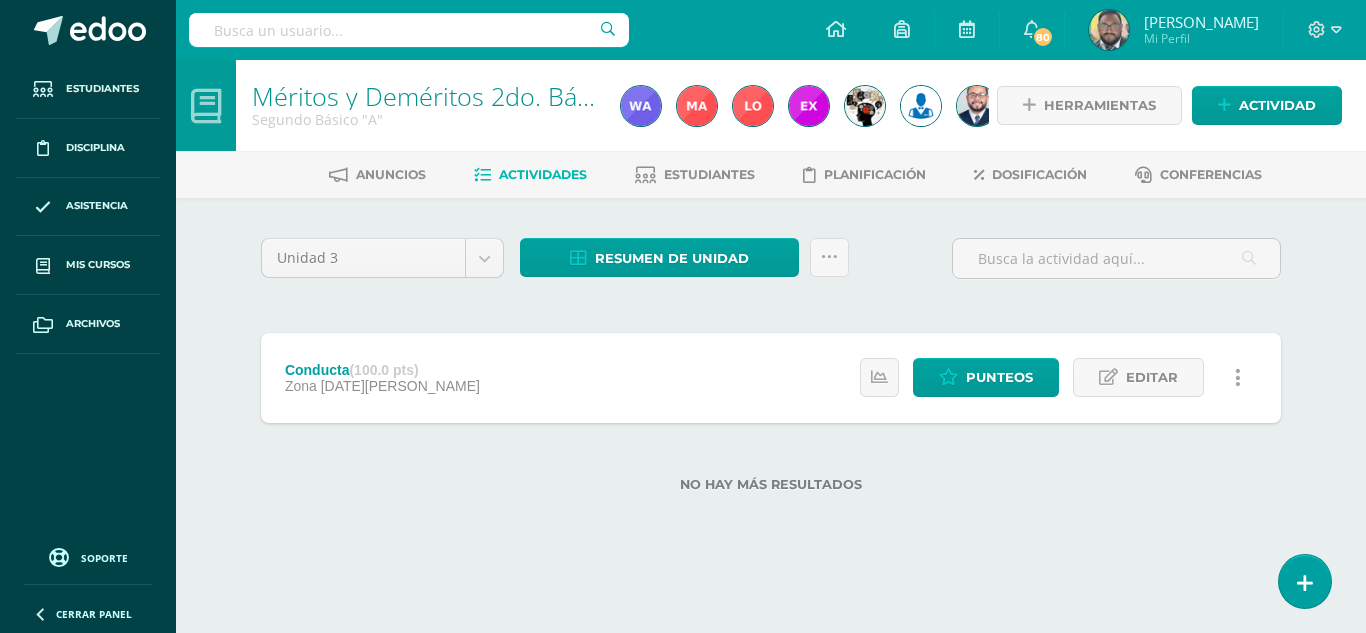 scroll, scrollTop: 0, scrollLeft: 0, axis: both 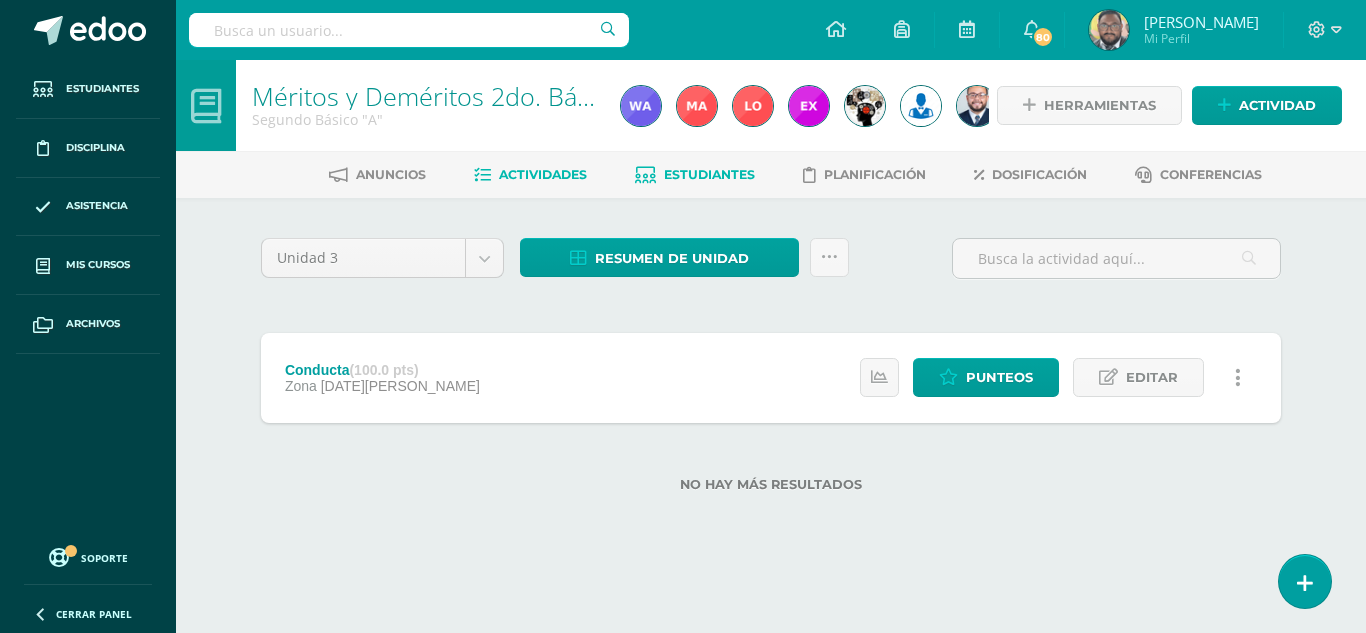 click on "Estudiantes" at bounding box center [709, 174] 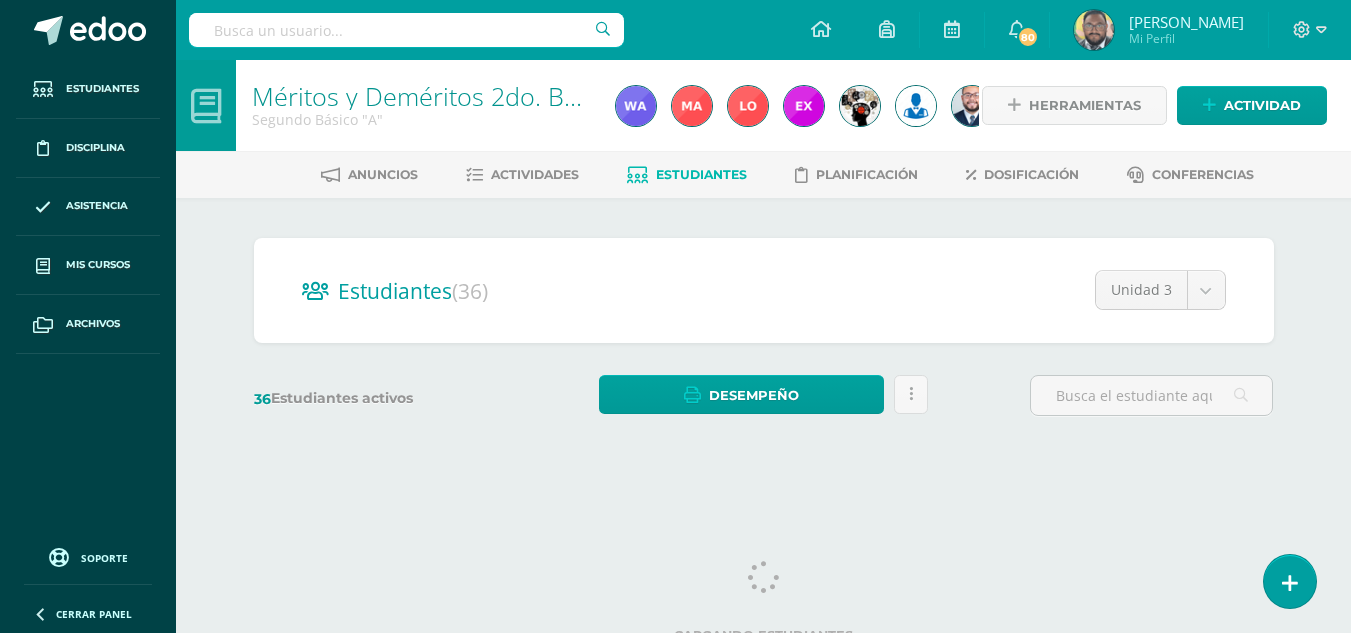 scroll, scrollTop: 0, scrollLeft: 0, axis: both 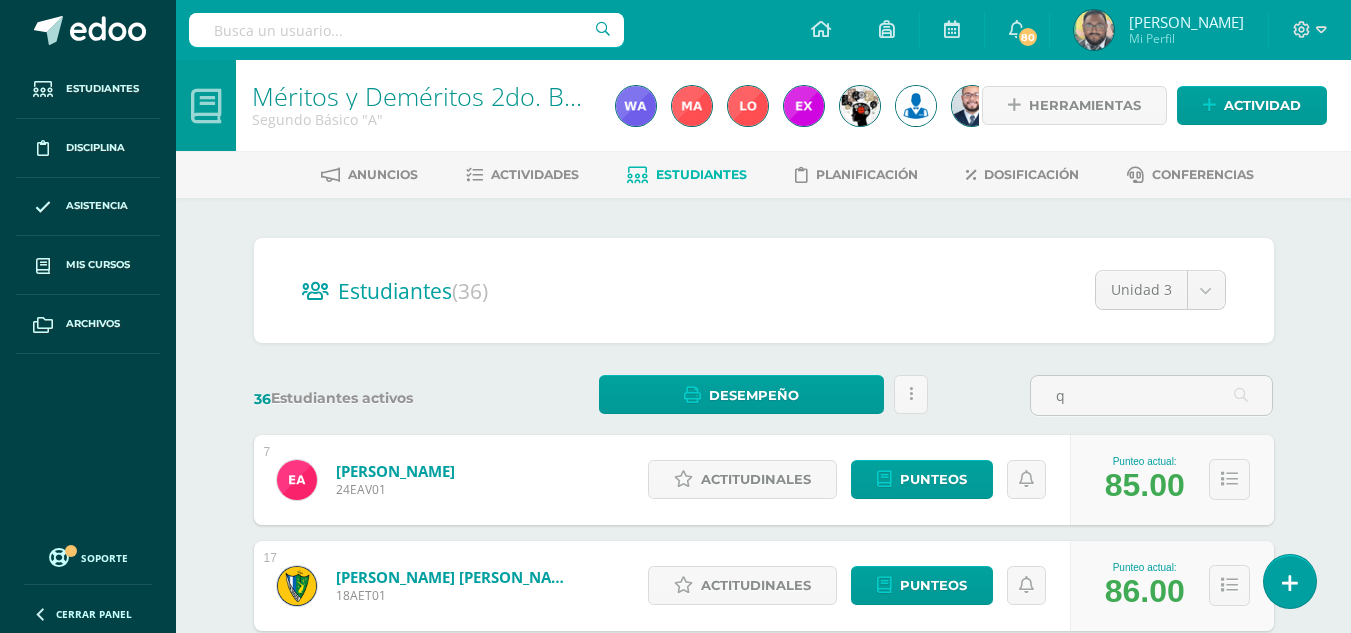 type on "q" 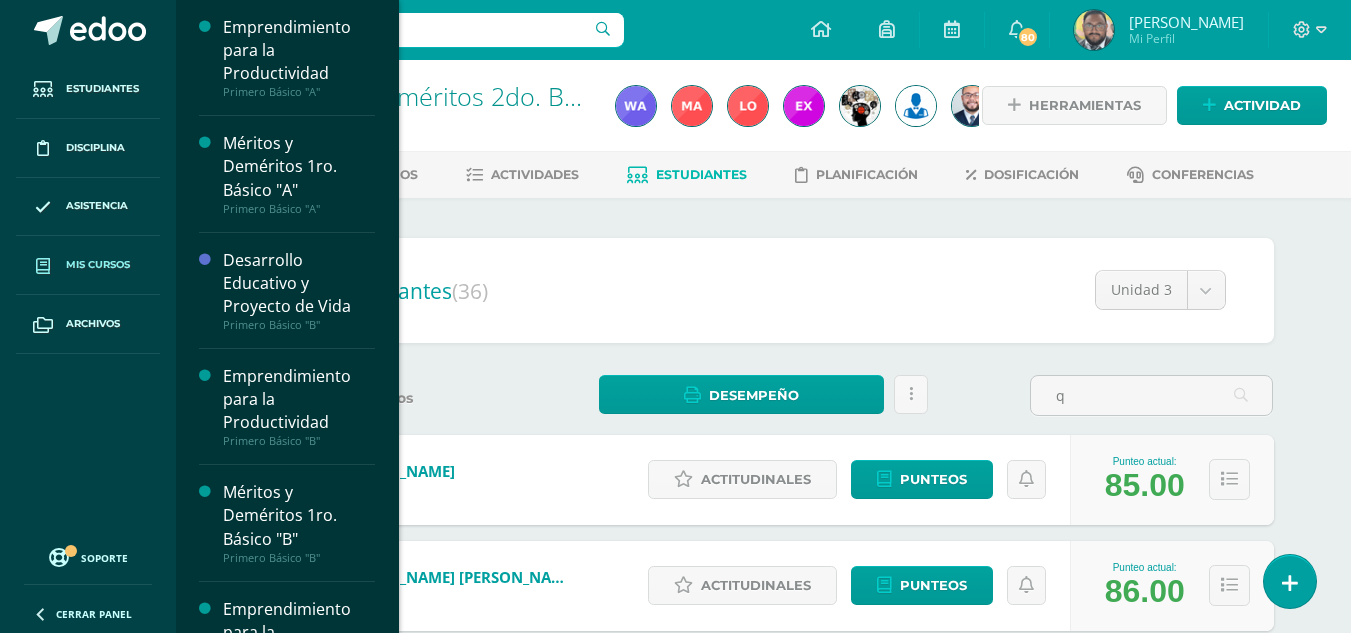 click on "Mis cursos" at bounding box center (98, 265) 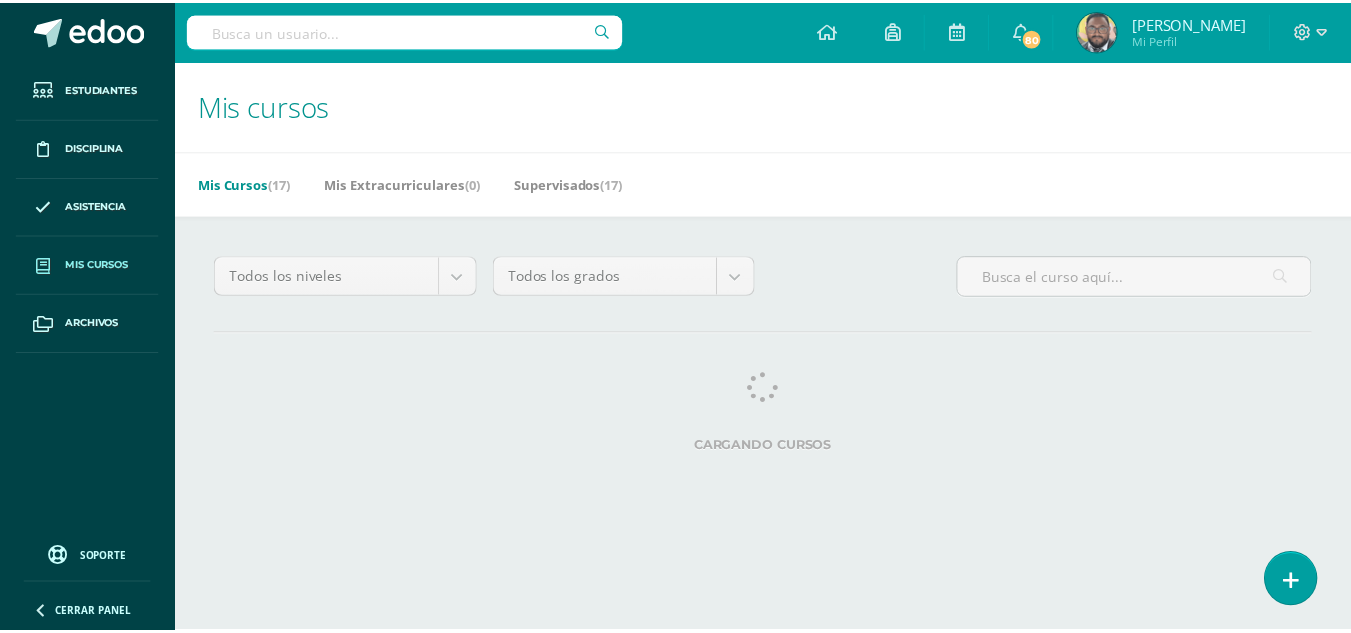 scroll, scrollTop: 0, scrollLeft: 0, axis: both 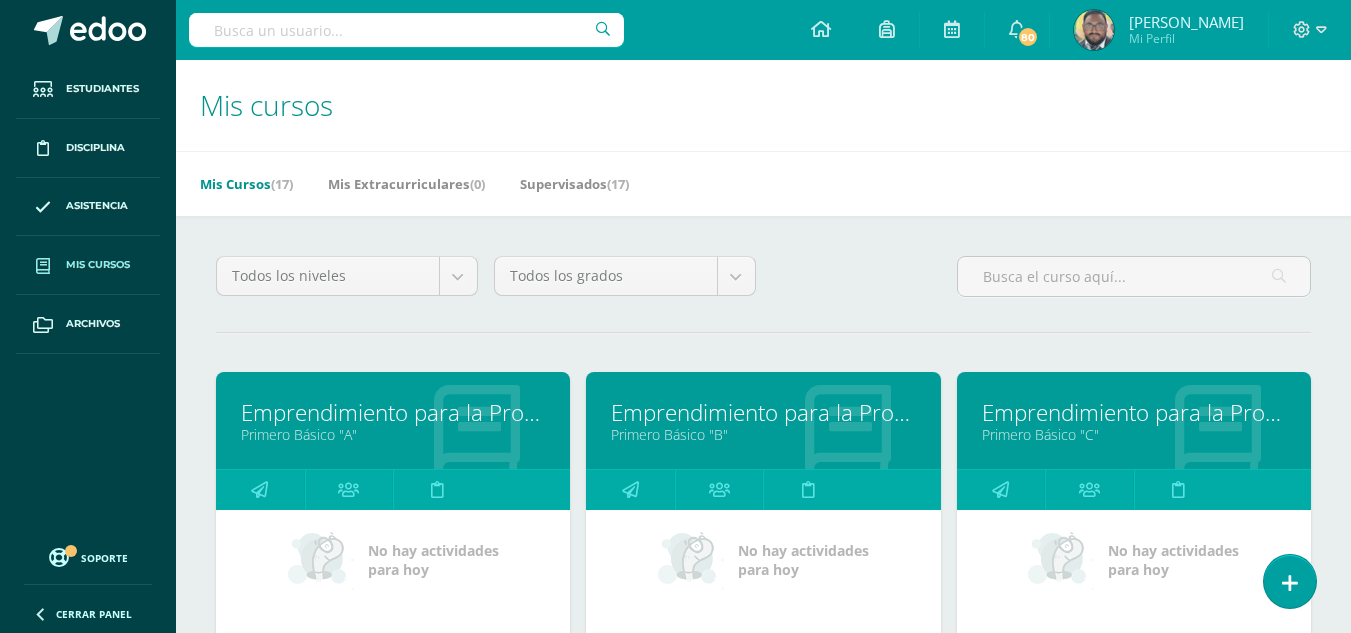 click on "Emprendimiento para la Productividad" at bounding box center [1134, 412] 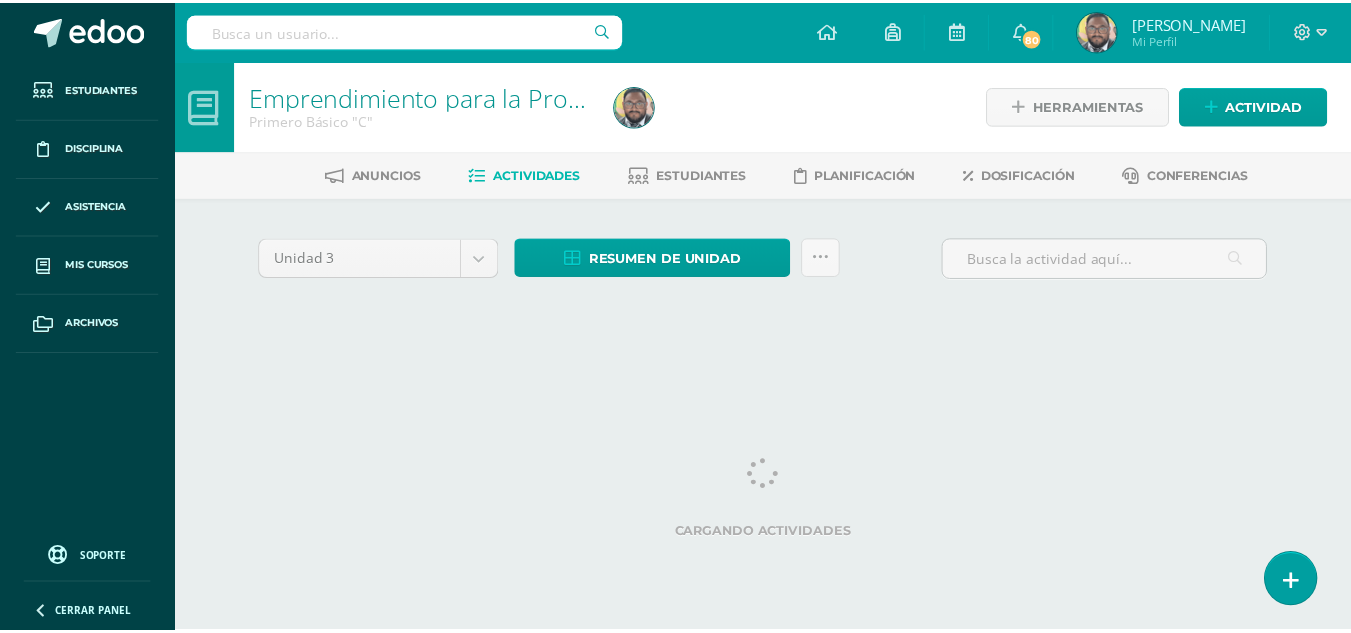 scroll, scrollTop: 0, scrollLeft: 0, axis: both 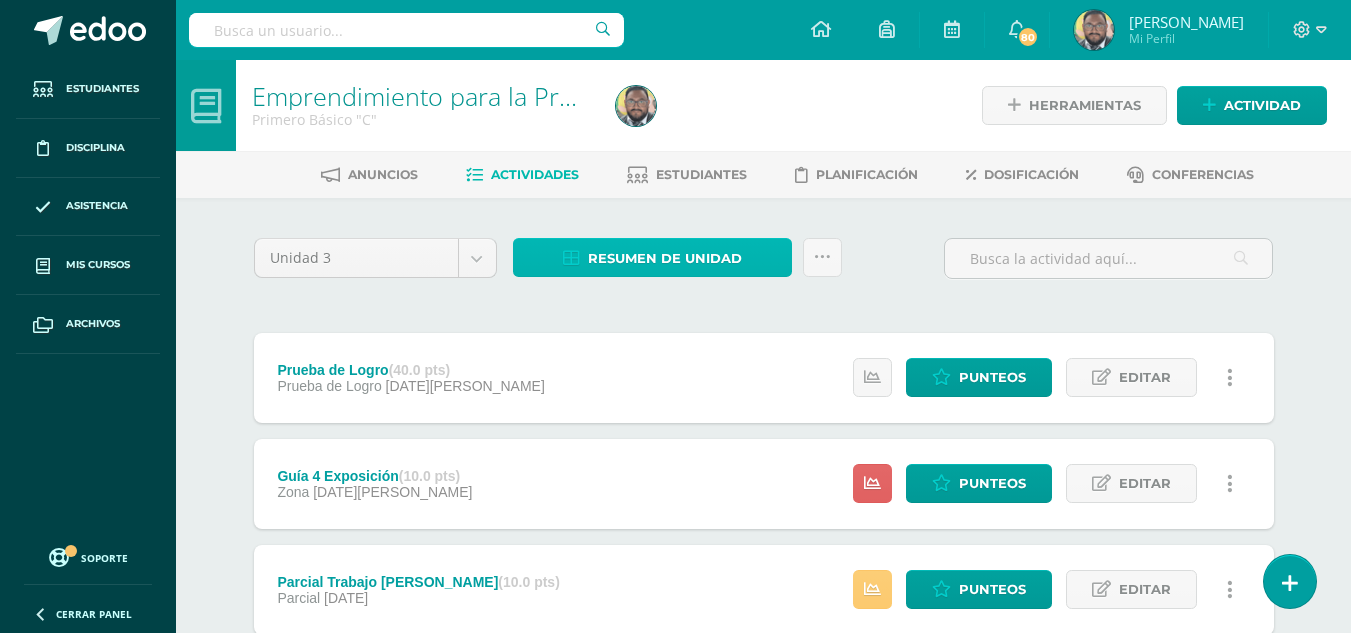 click on "Resumen de unidad" at bounding box center (665, 258) 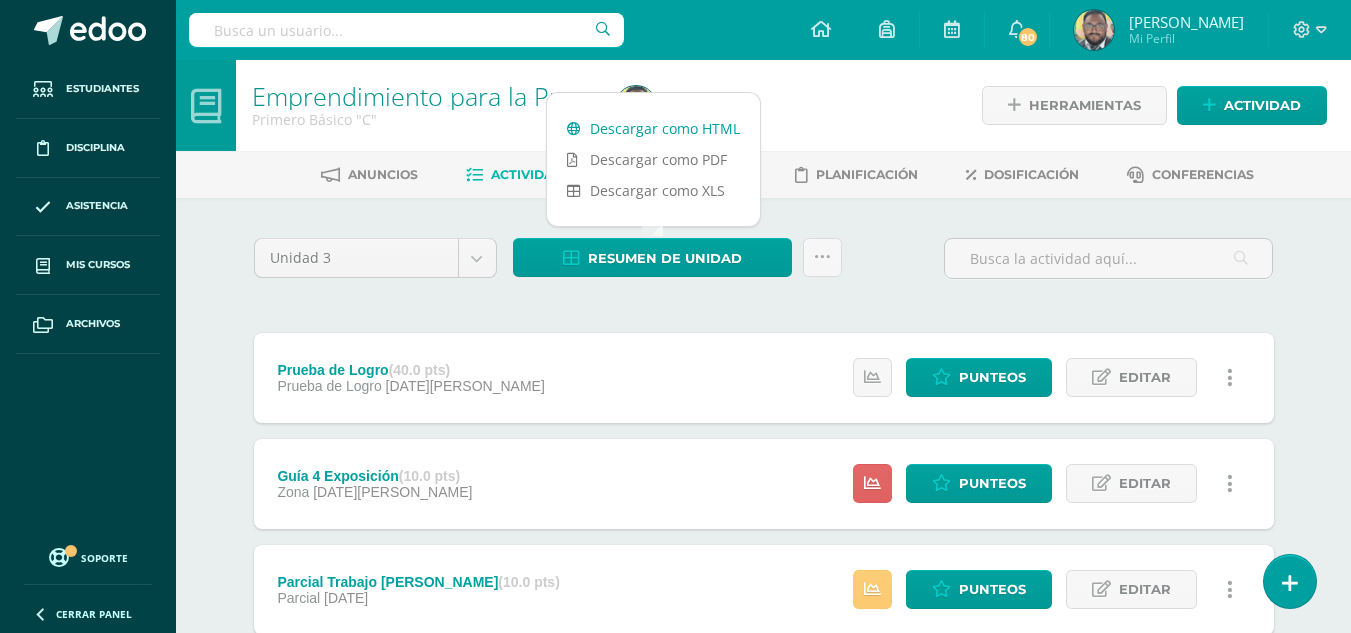 click on "Descargar como HTML" at bounding box center (653, 128) 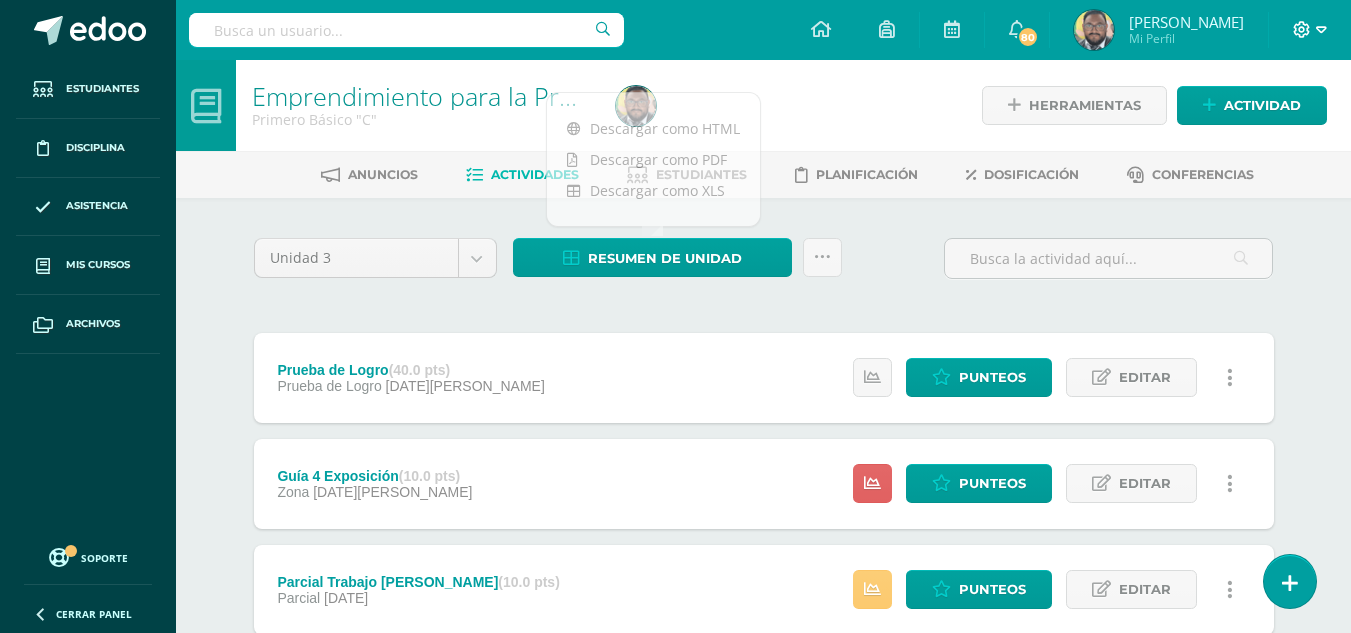 click 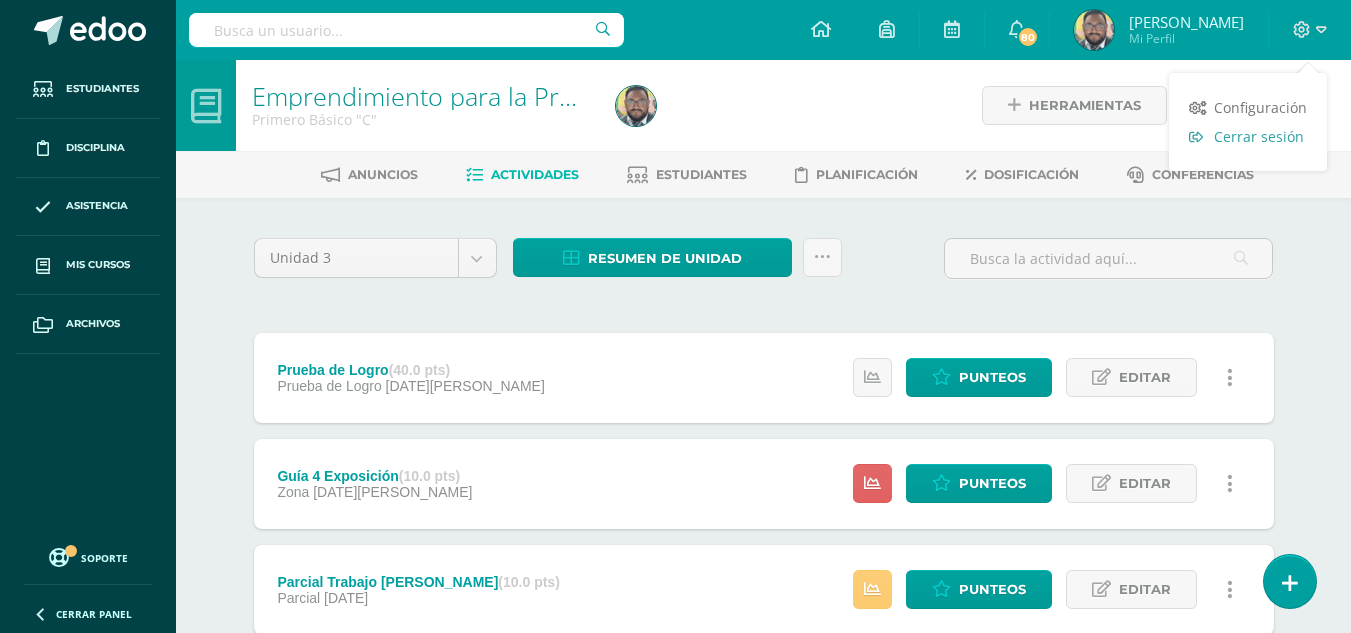 click on "Cerrar sesión" at bounding box center [1259, 136] 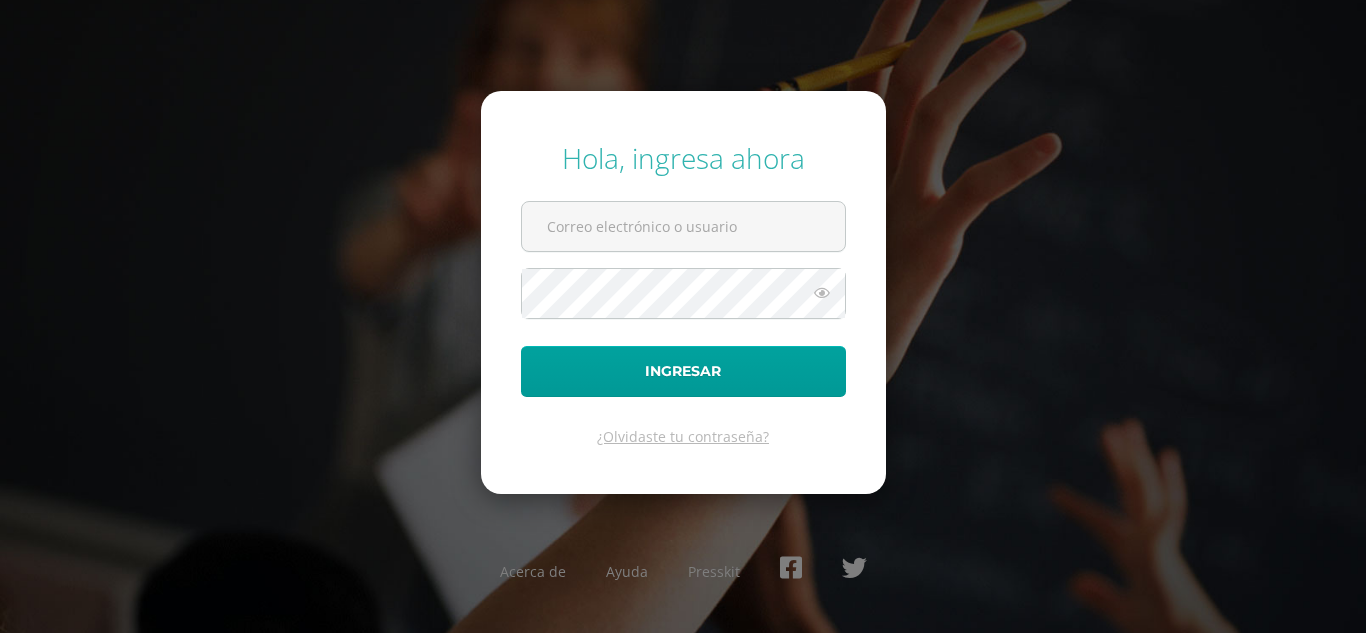 scroll, scrollTop: 0, scrollLeft: 0, axis: both 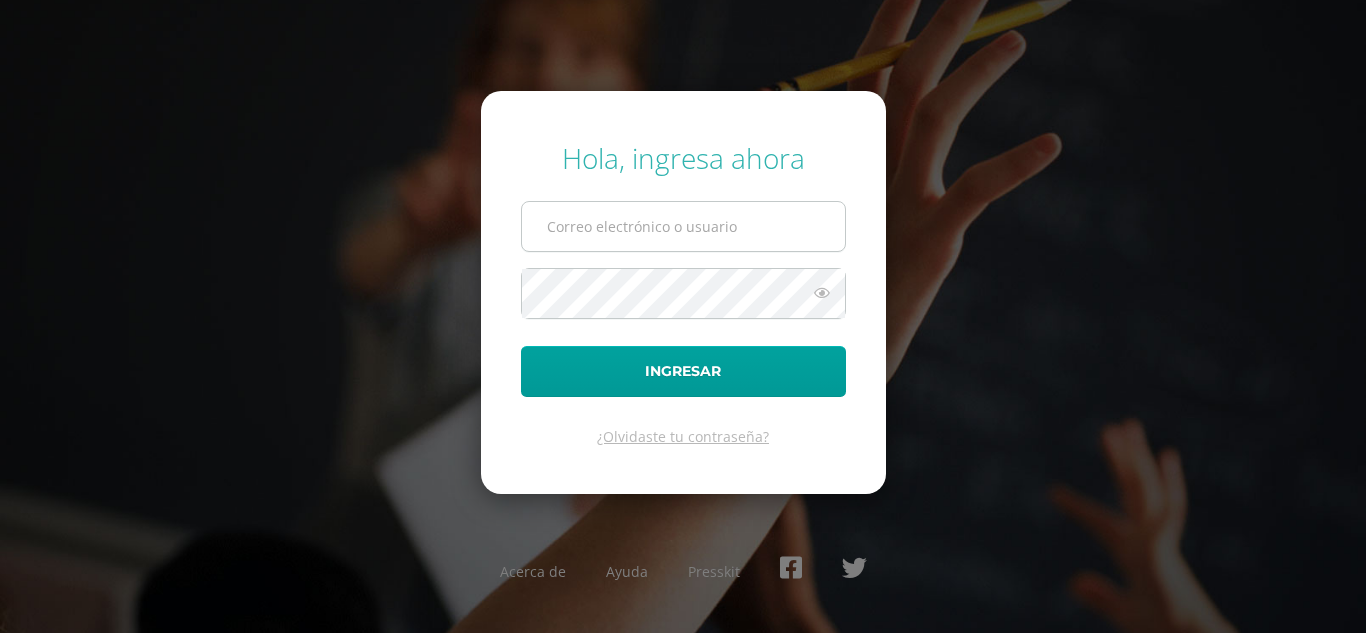 click at bounding box center (683, 226) 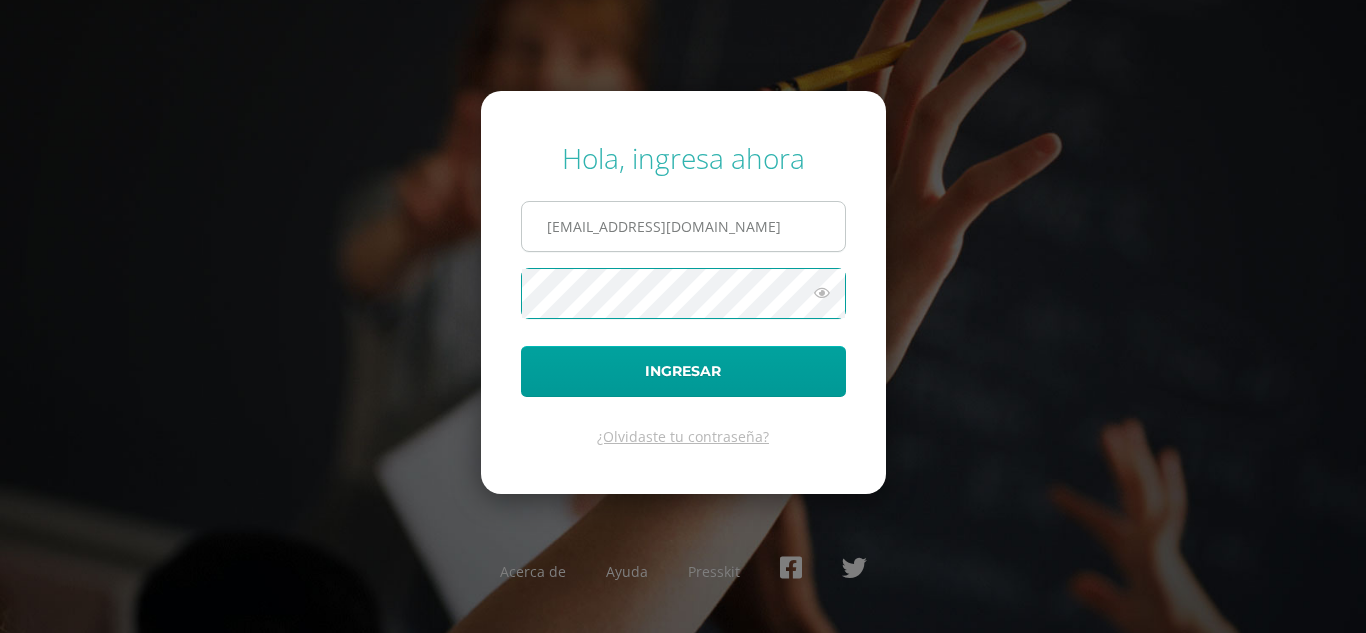 click on "Ingresar" at bounding box center (683, 371) 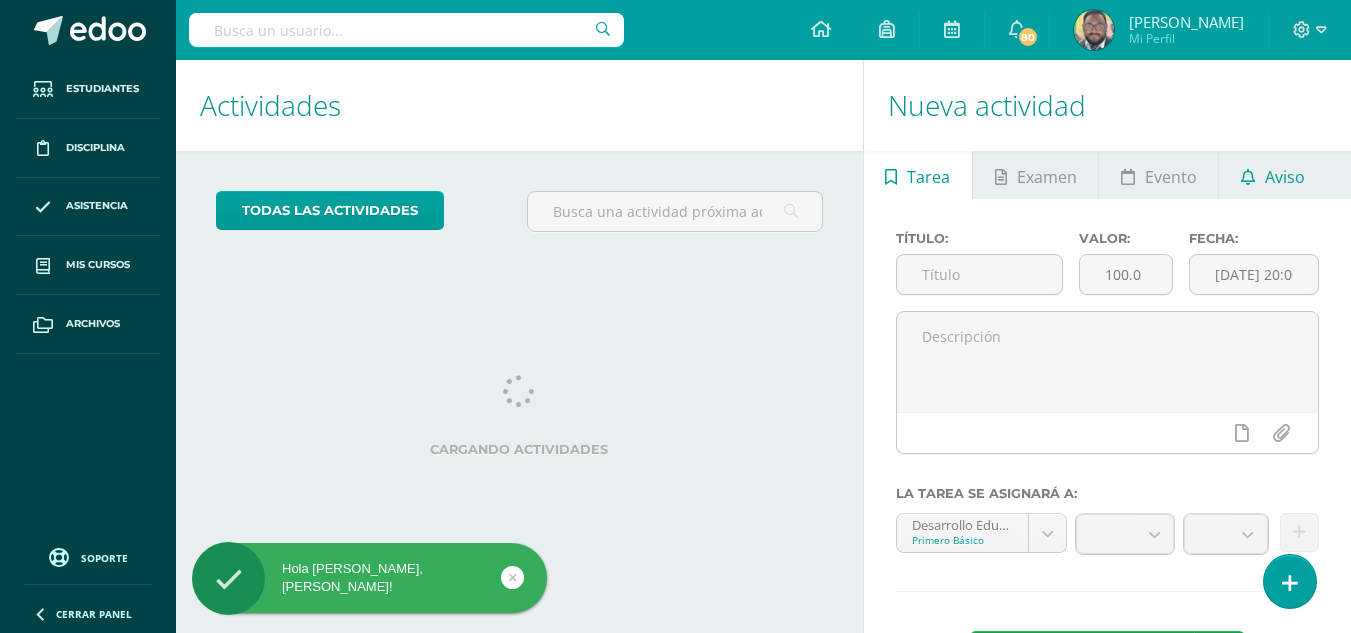 scroll, scrollTop: 0, scrollLeft: 0, axis: both 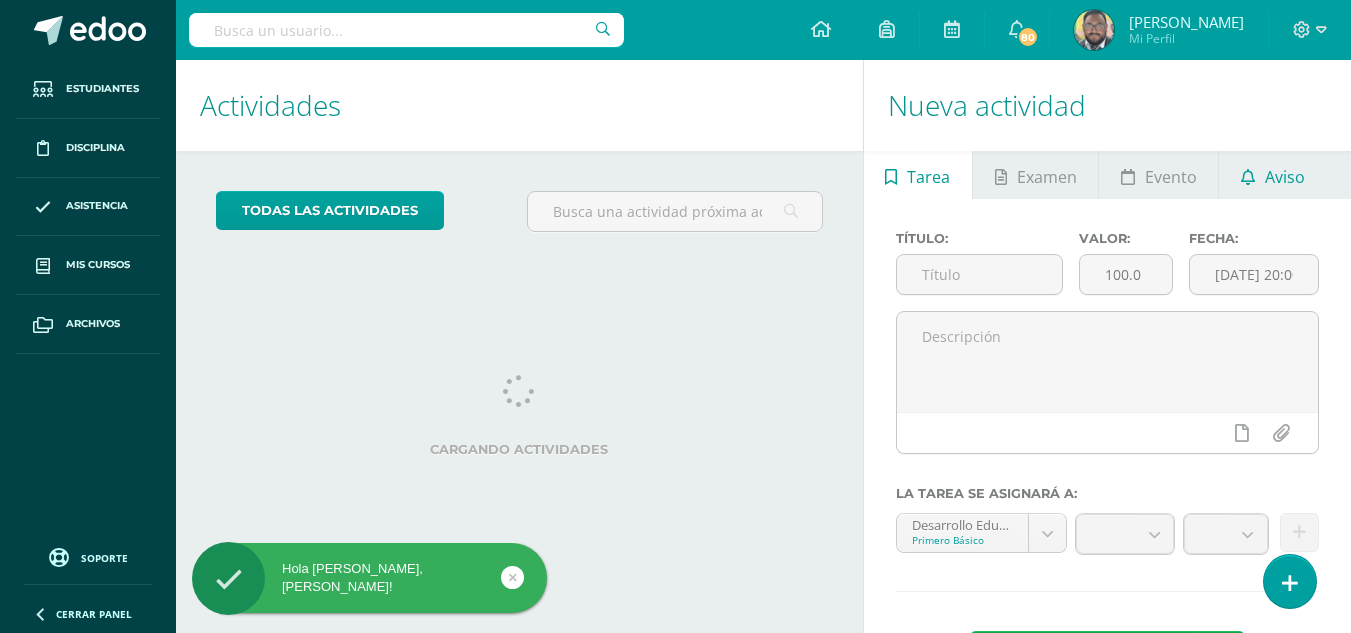 click on "Aviso" at bounding box center [1285, 177] 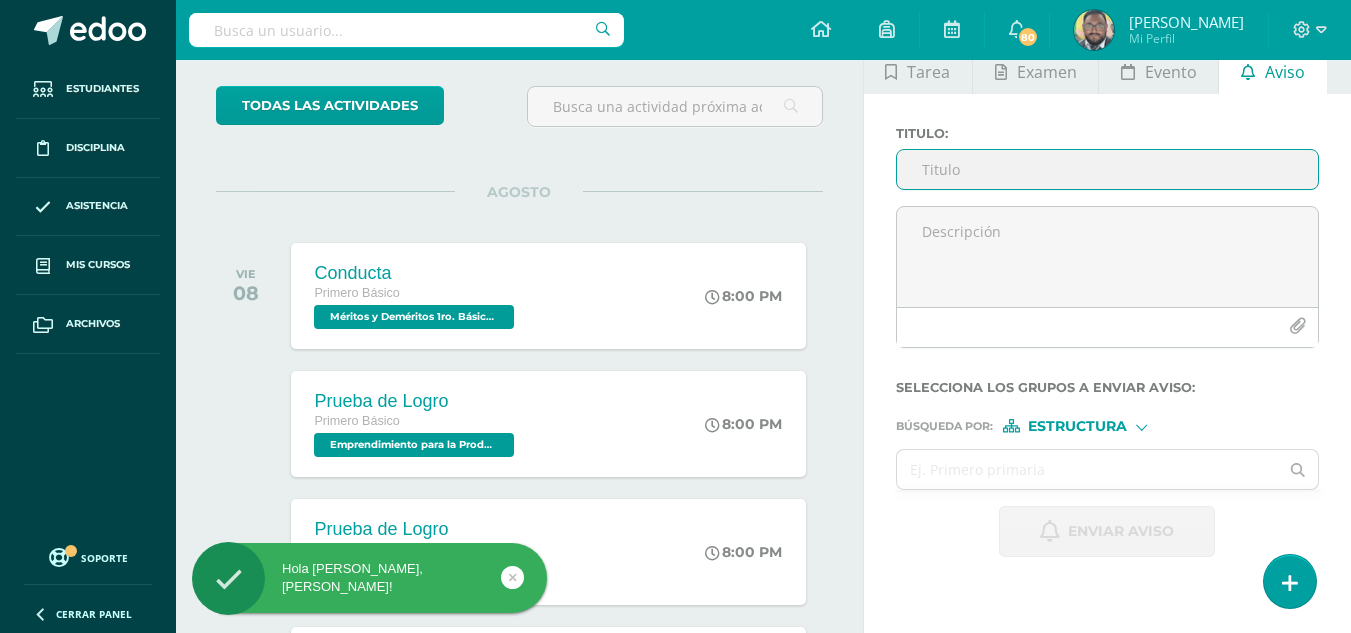 scroll, scrollTop: 0, scrollLeft: 0, axis: both 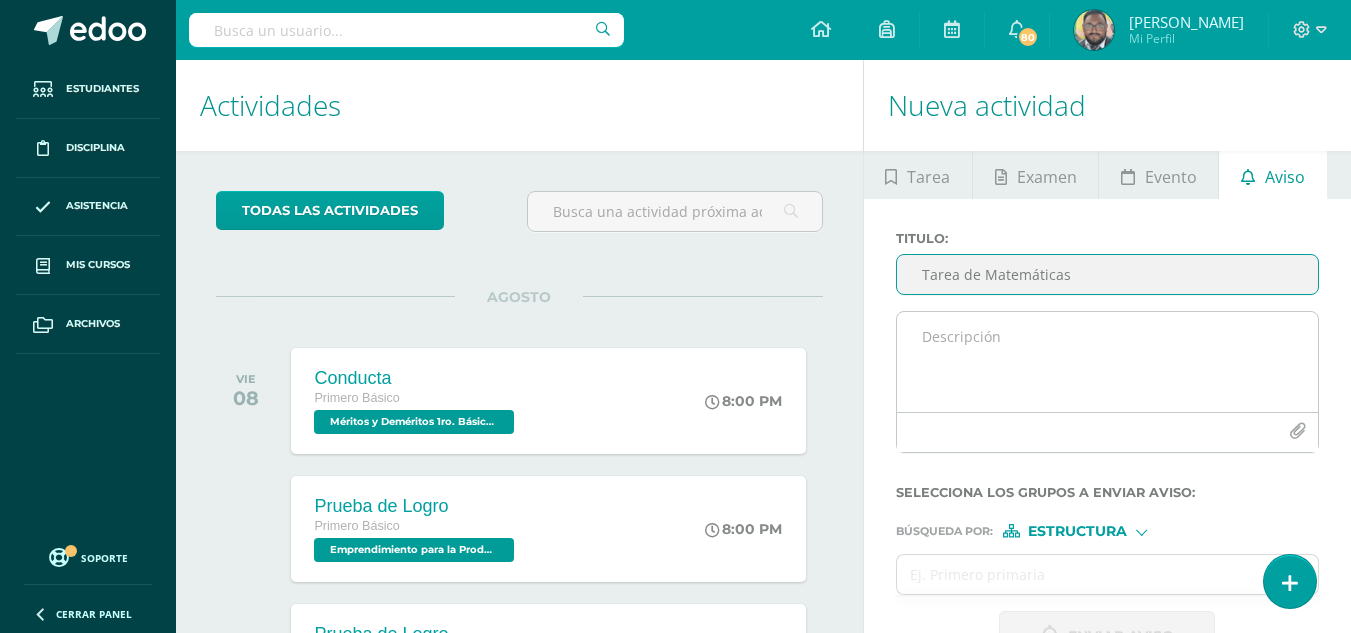 type on "Tarea de Matemáticas" 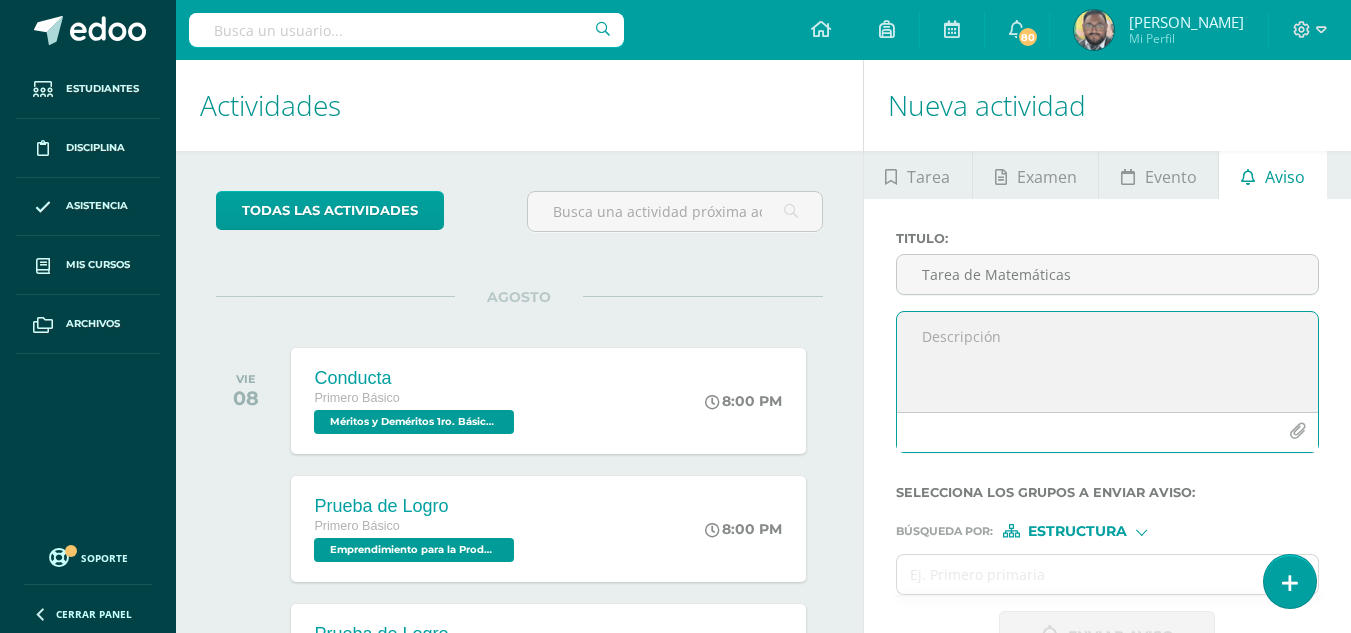 click at bounding box center (1297, 431) 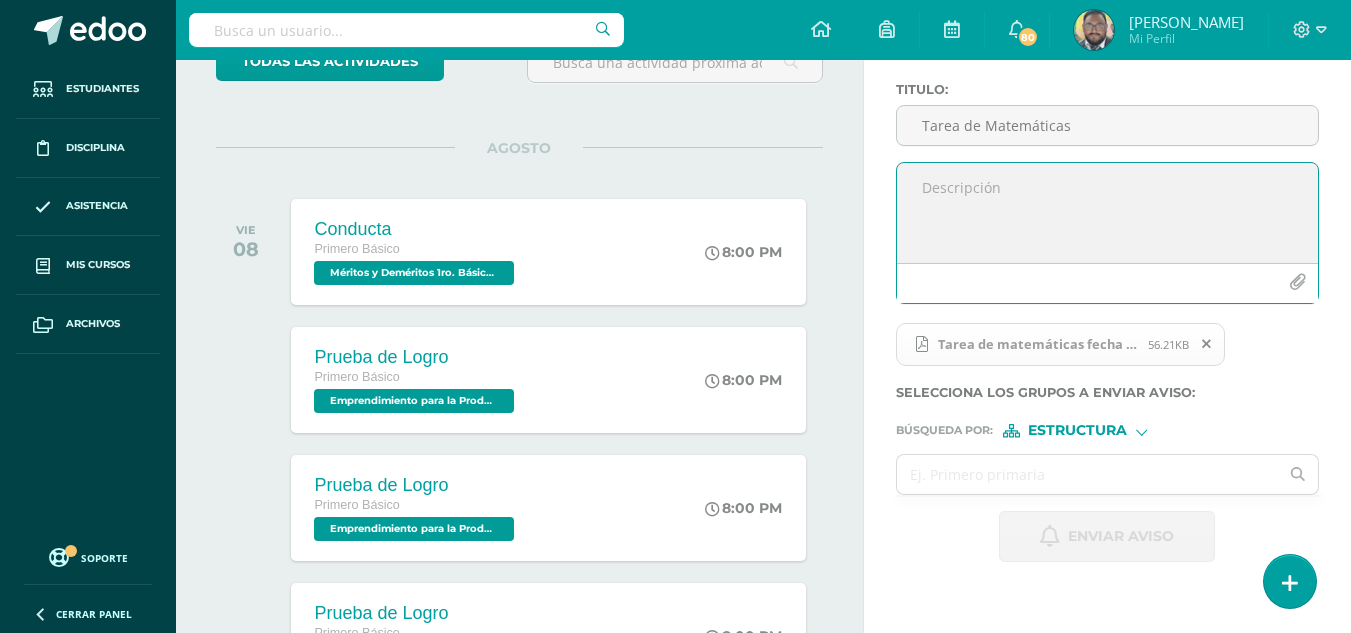 scroll, scrollTop: 300, scrollLeft: 0, axis: vertical 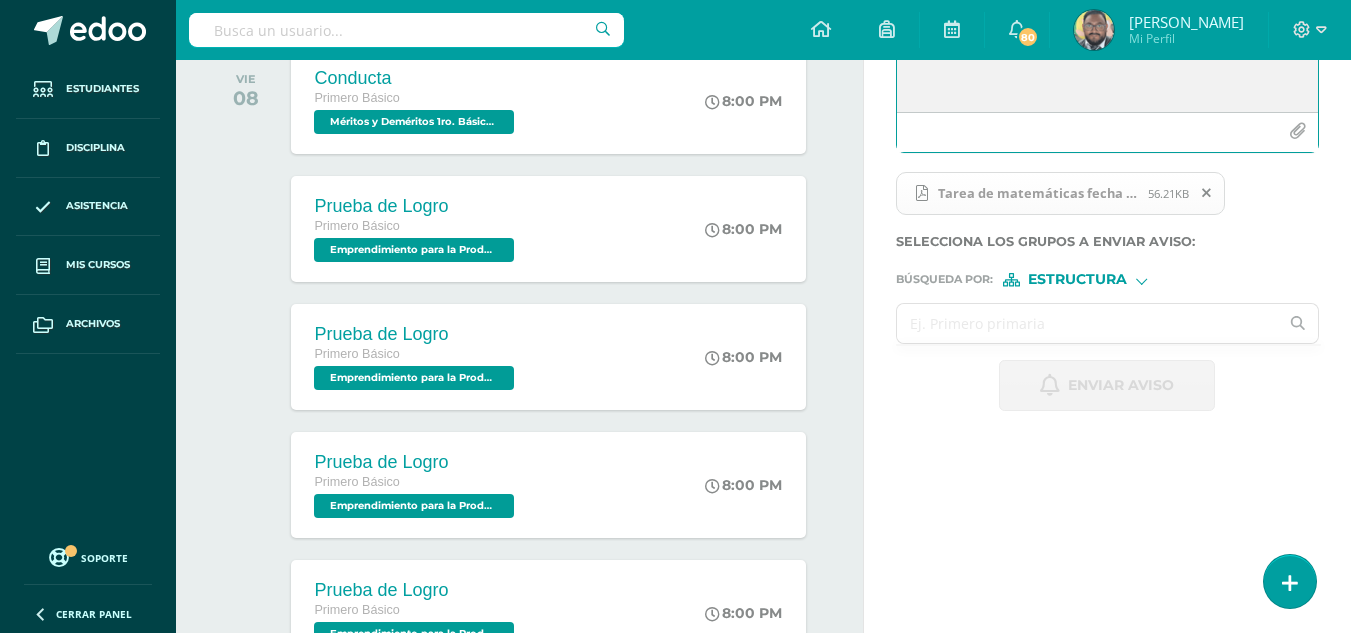 click at bounding box center (1088, 323) 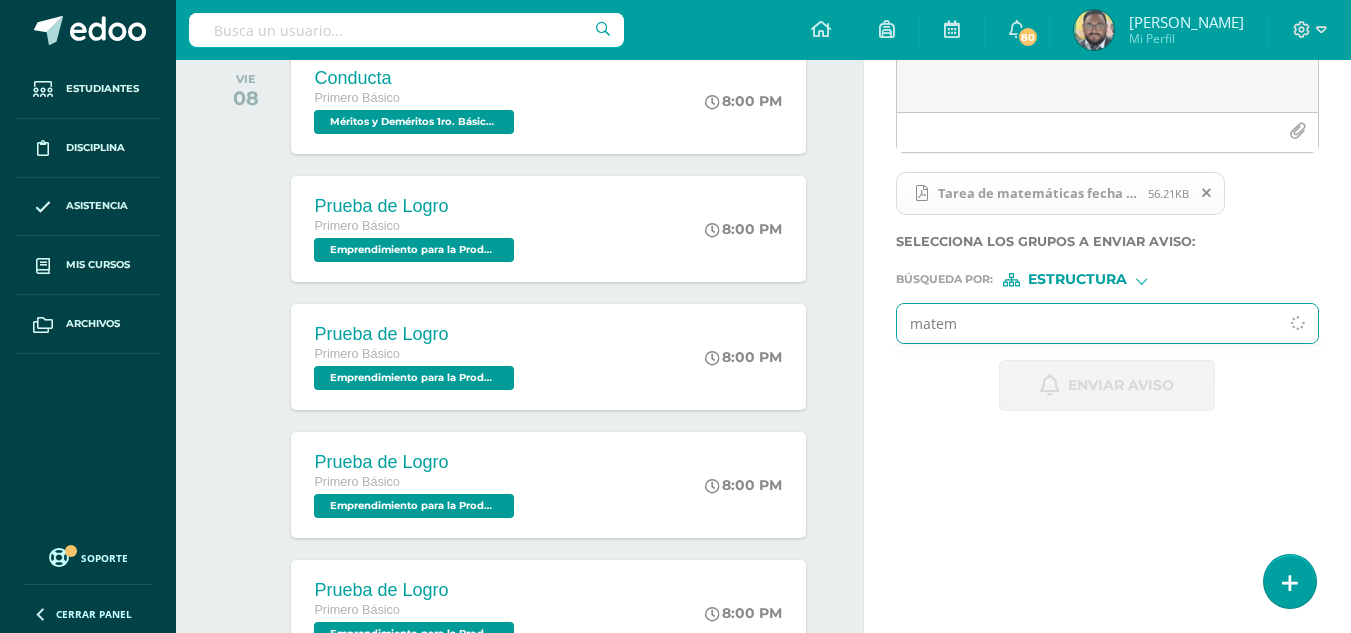type on "matema" 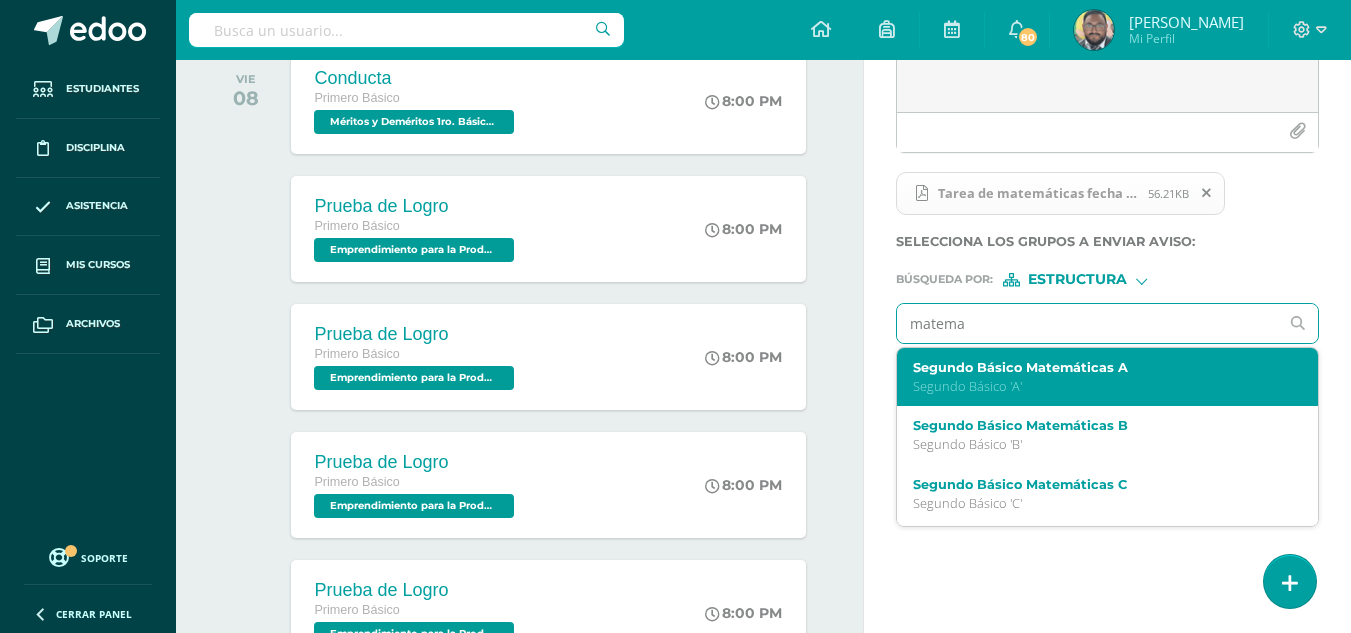 click on "Segundo Básico Matemáticas A" at bounding box center (1100, 367) 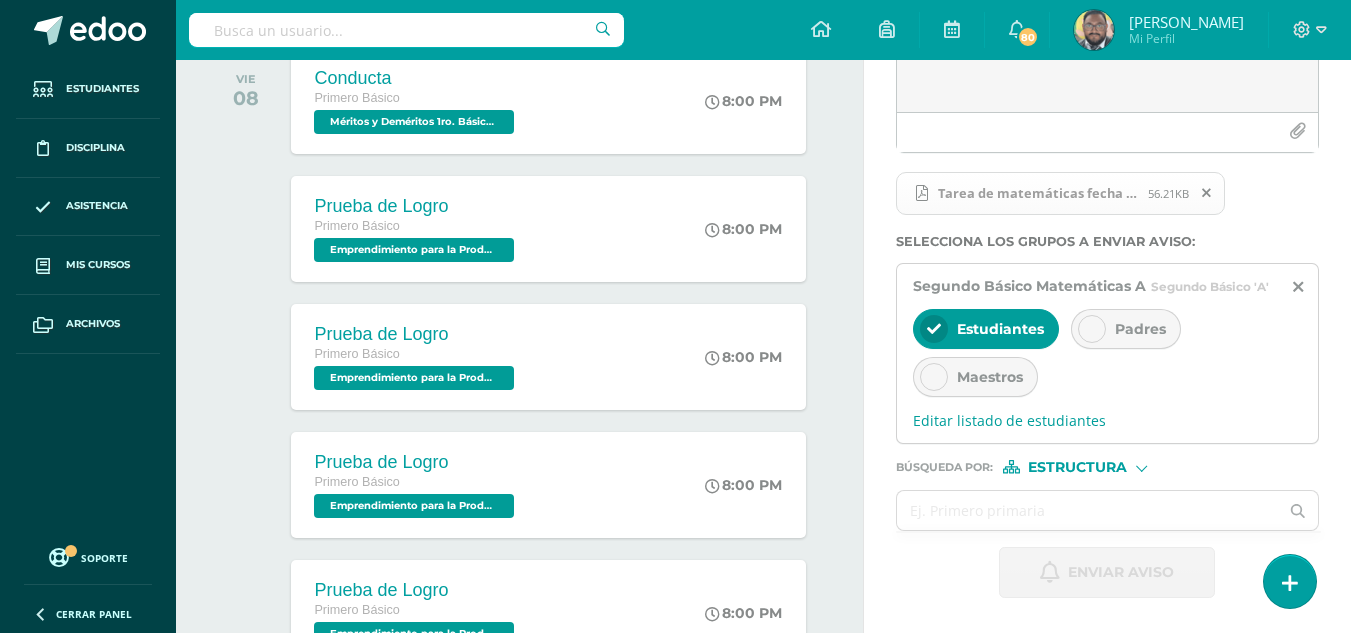 click at bounding box center (1092, 329) 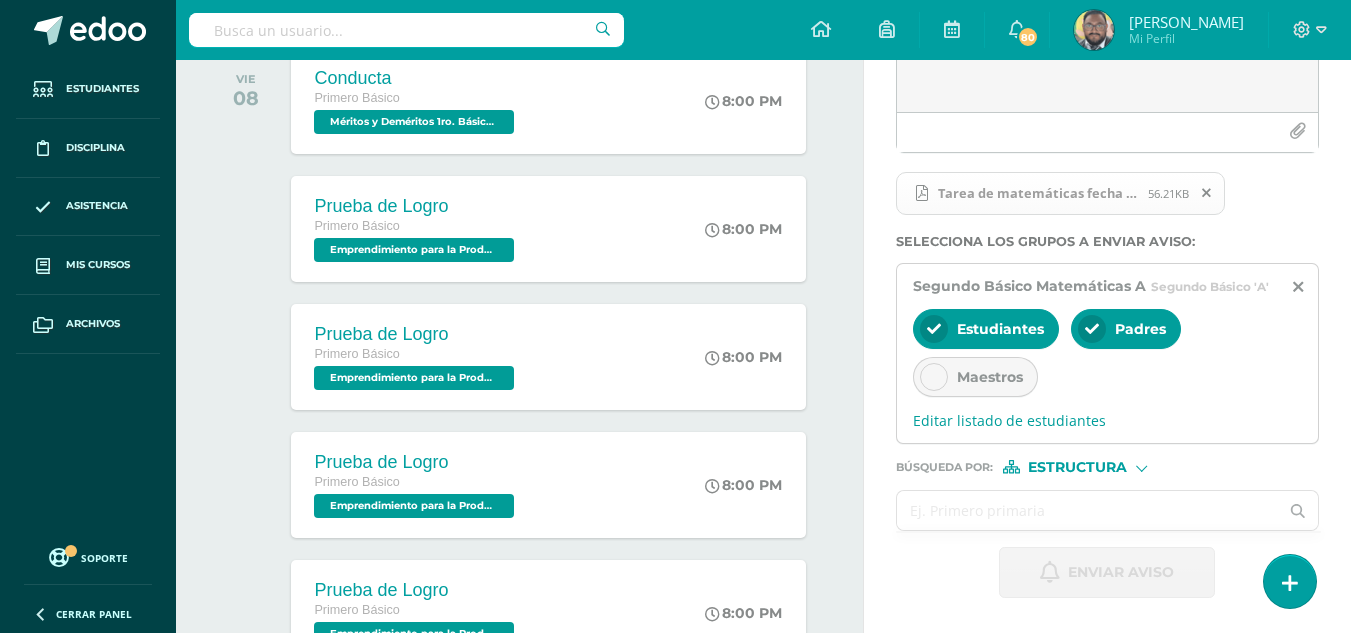 click at bounding box center [1088, 510] 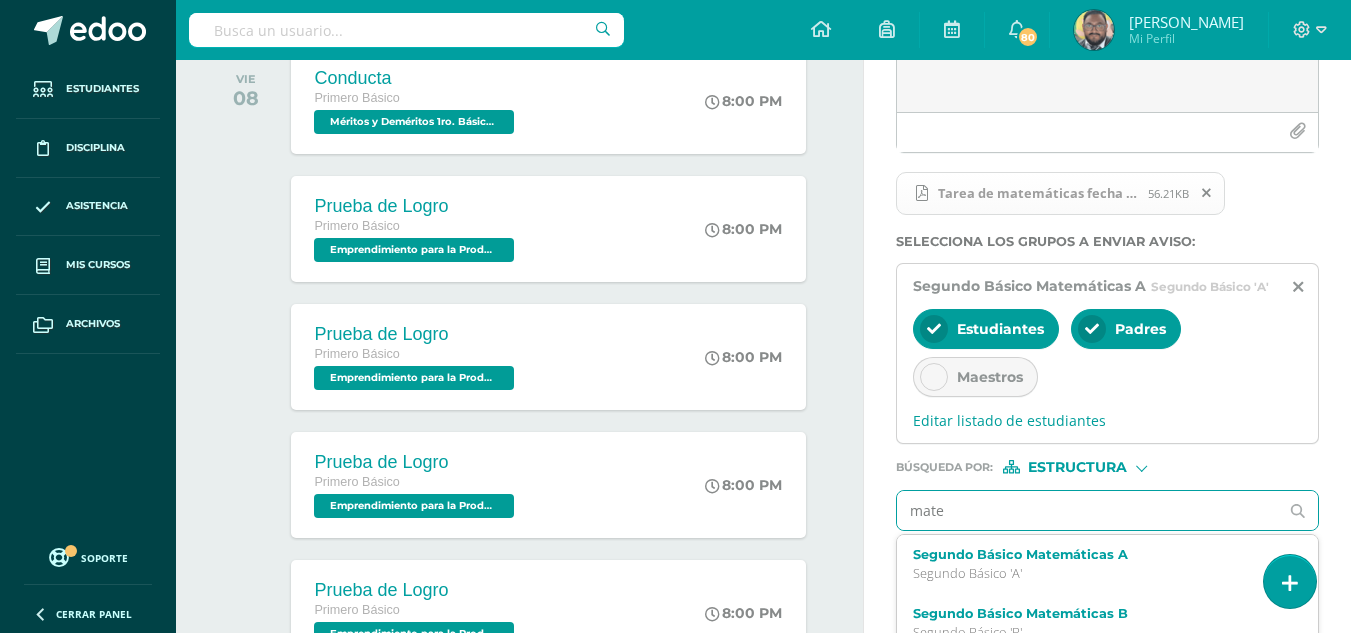 type on "matem" 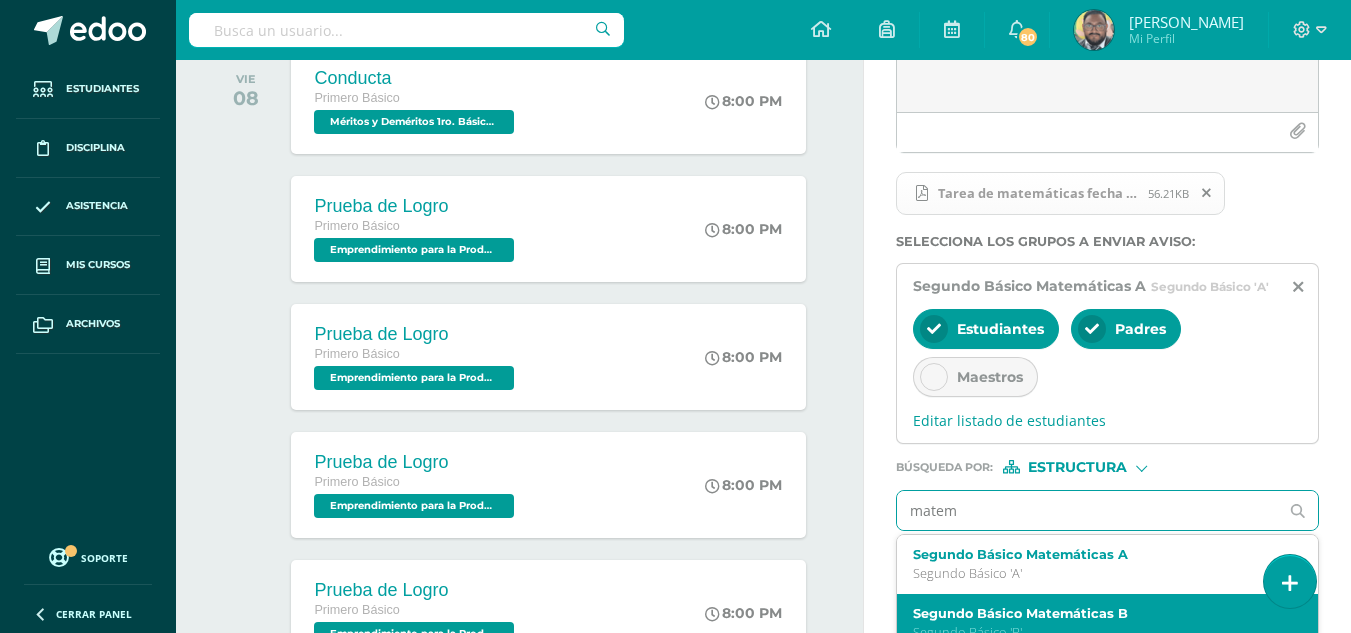 click on "Segundo Básico Matemáticas B" at bounding box center (1100, 613) 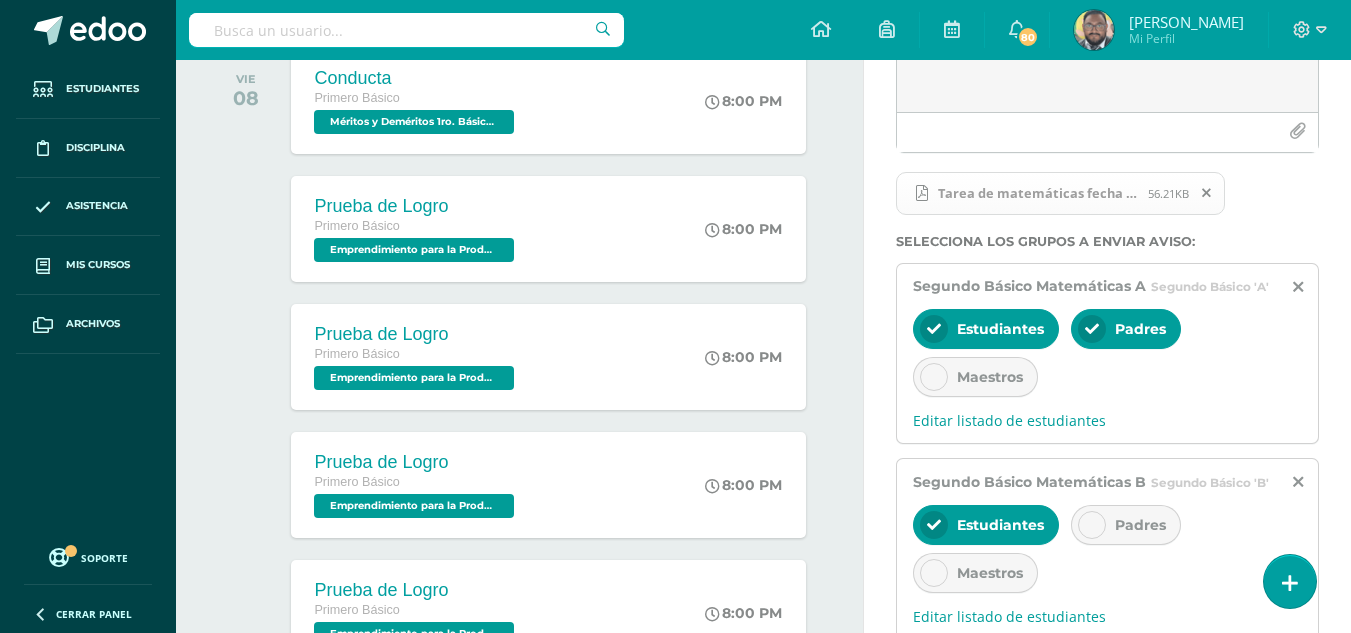 click at bounding box center (1092, 525) 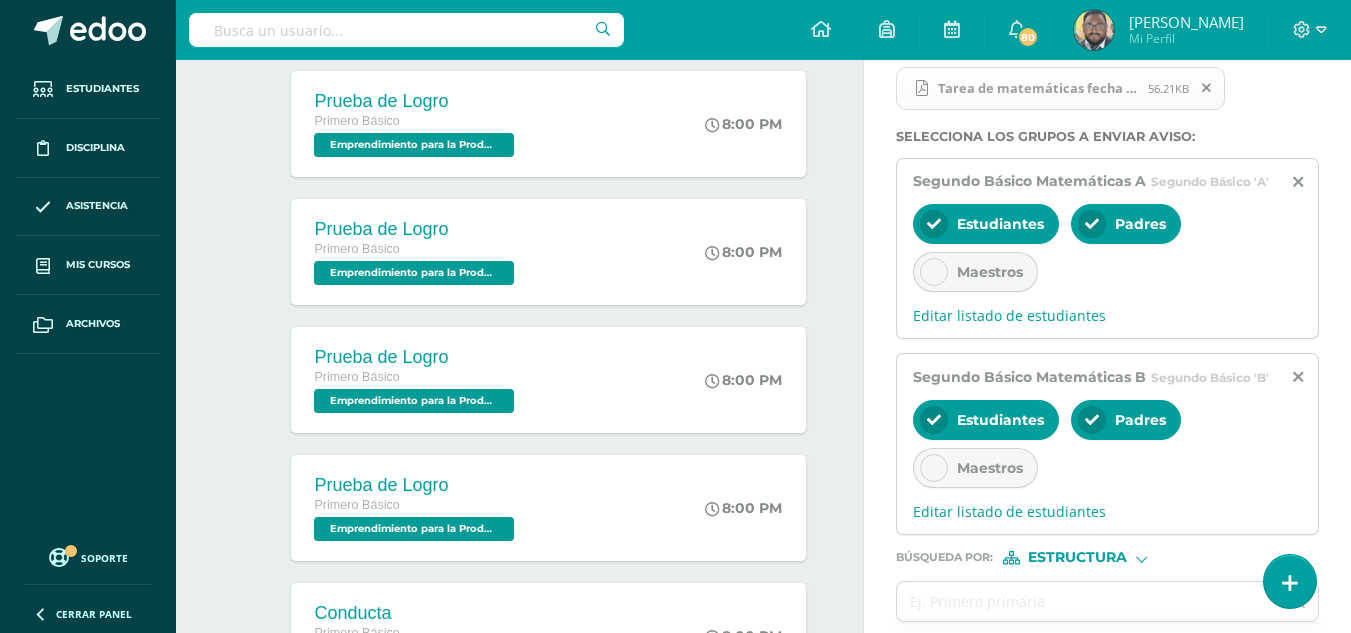 scroll, scrollTop: 500, scrollLeft: 0, axis: vertical 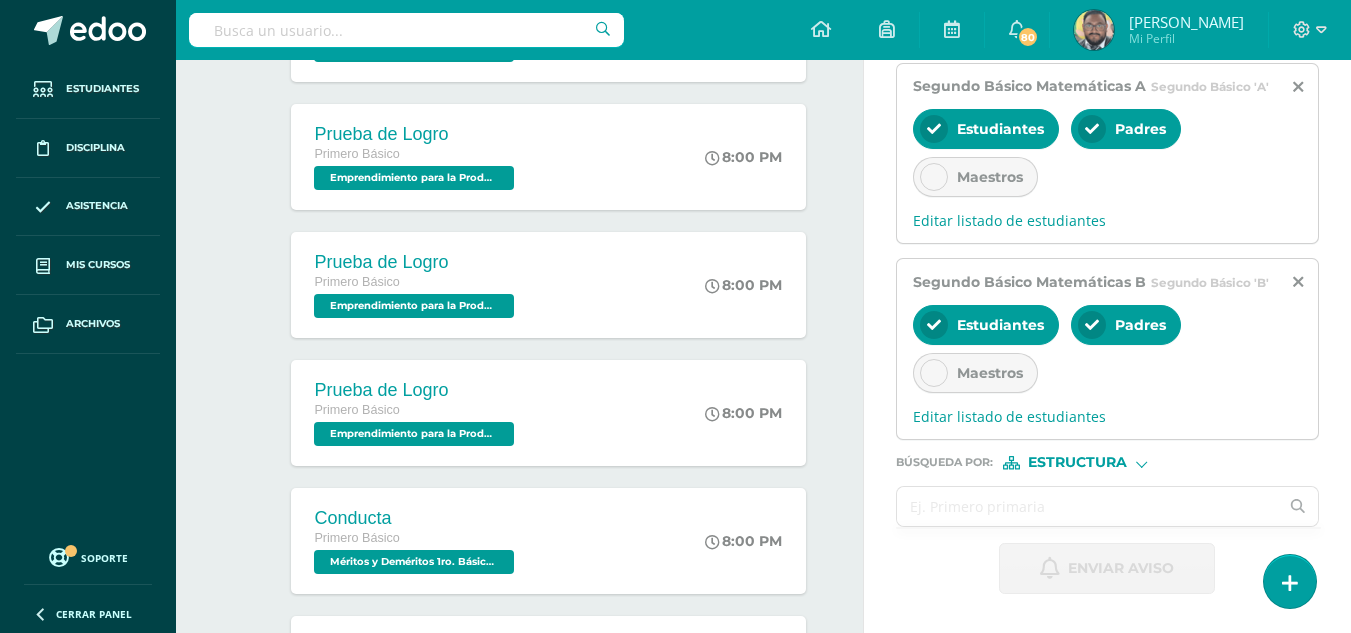 click at bounding box center [1088, 506] 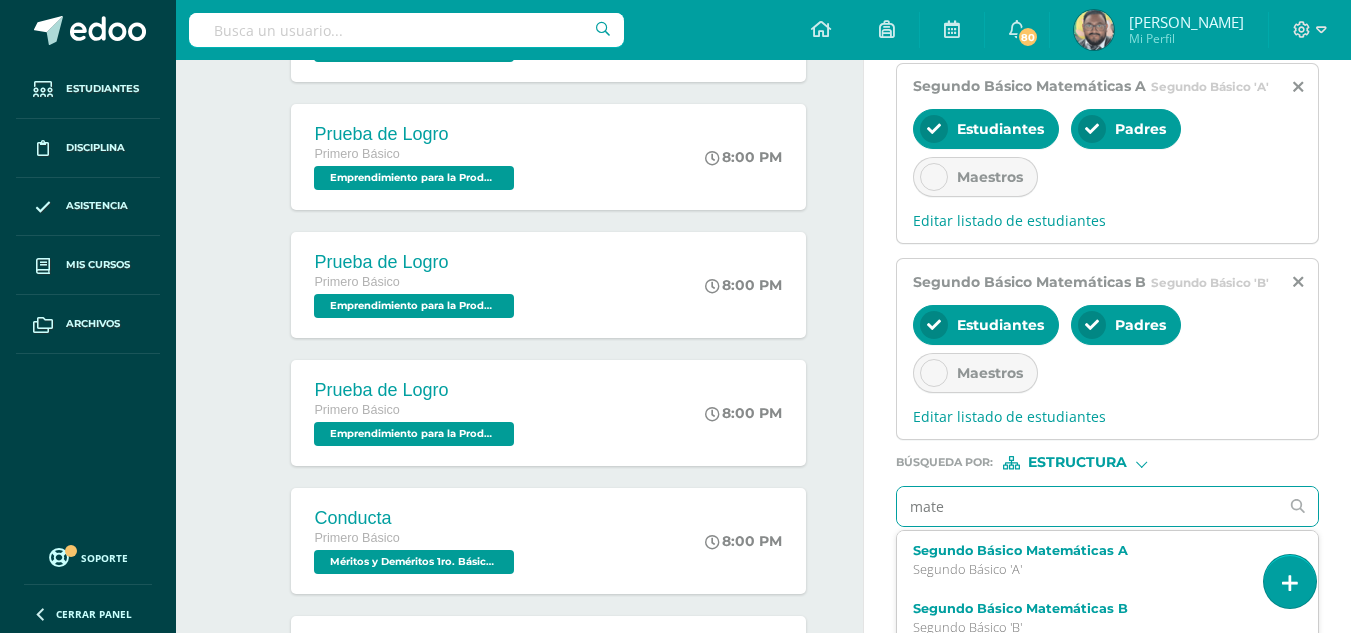 type on "matem" 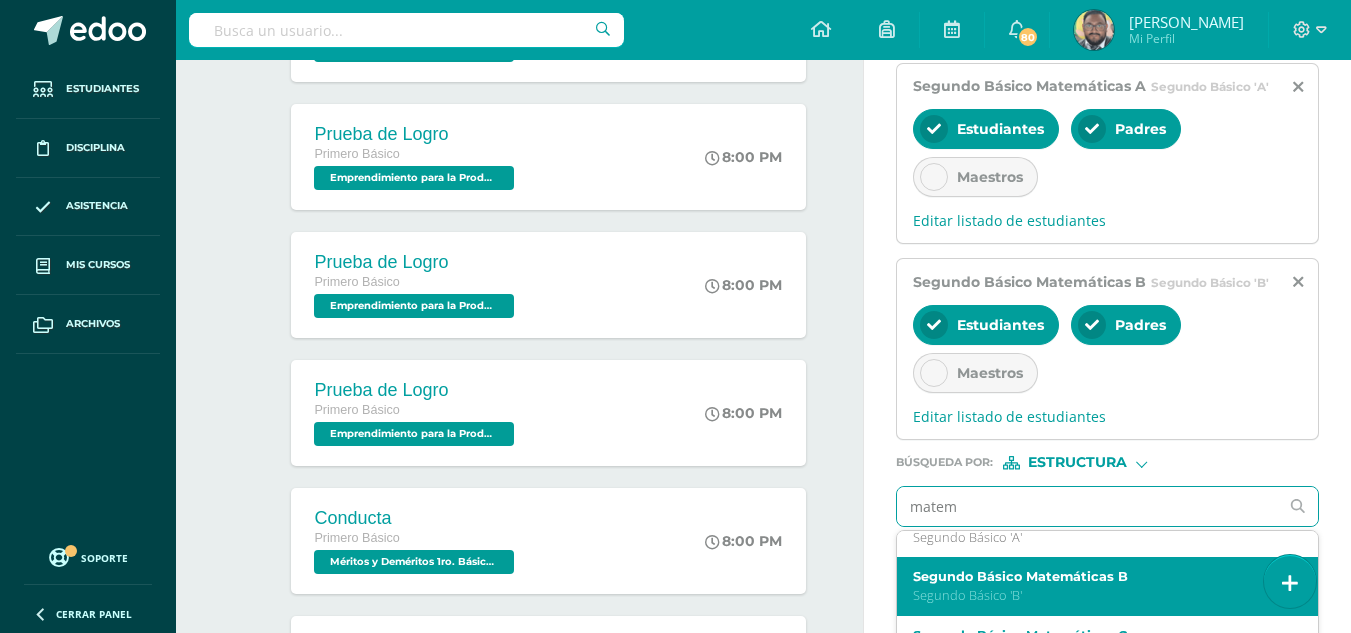 scroll, scrollTop: 56, scrollLeft: 0, axis: vertical 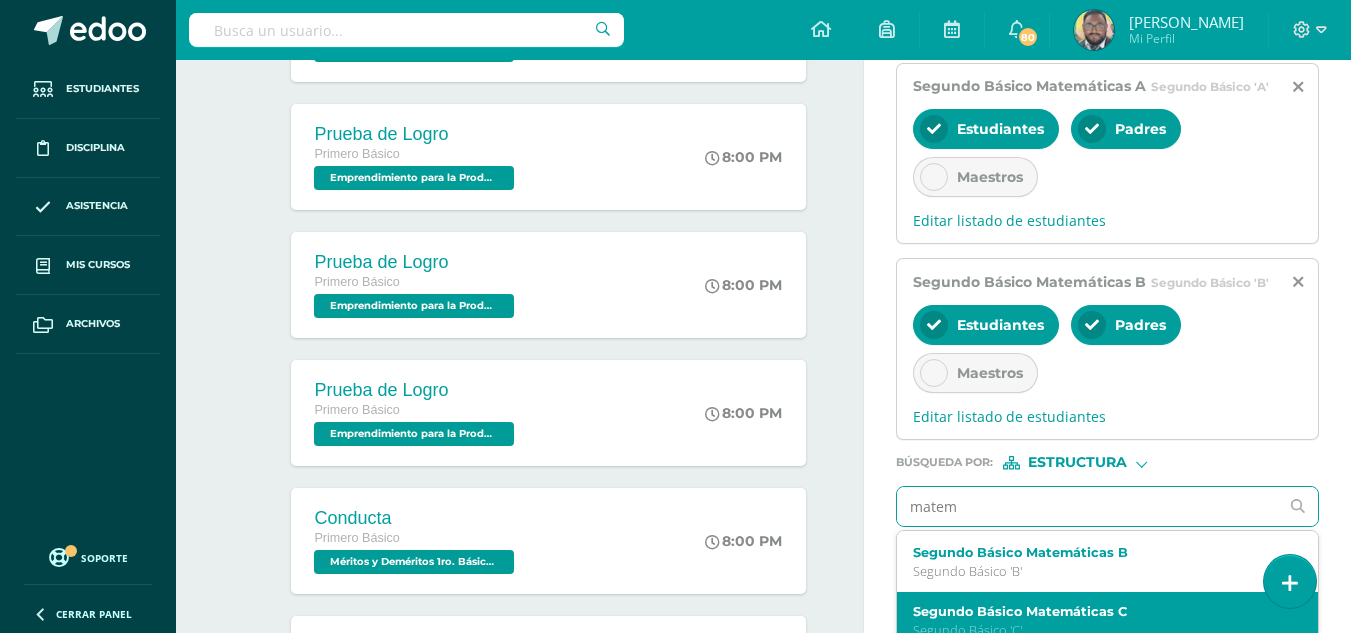 click on "Segundo Básico Matemáticas C" at bounding box center [1100, 611] 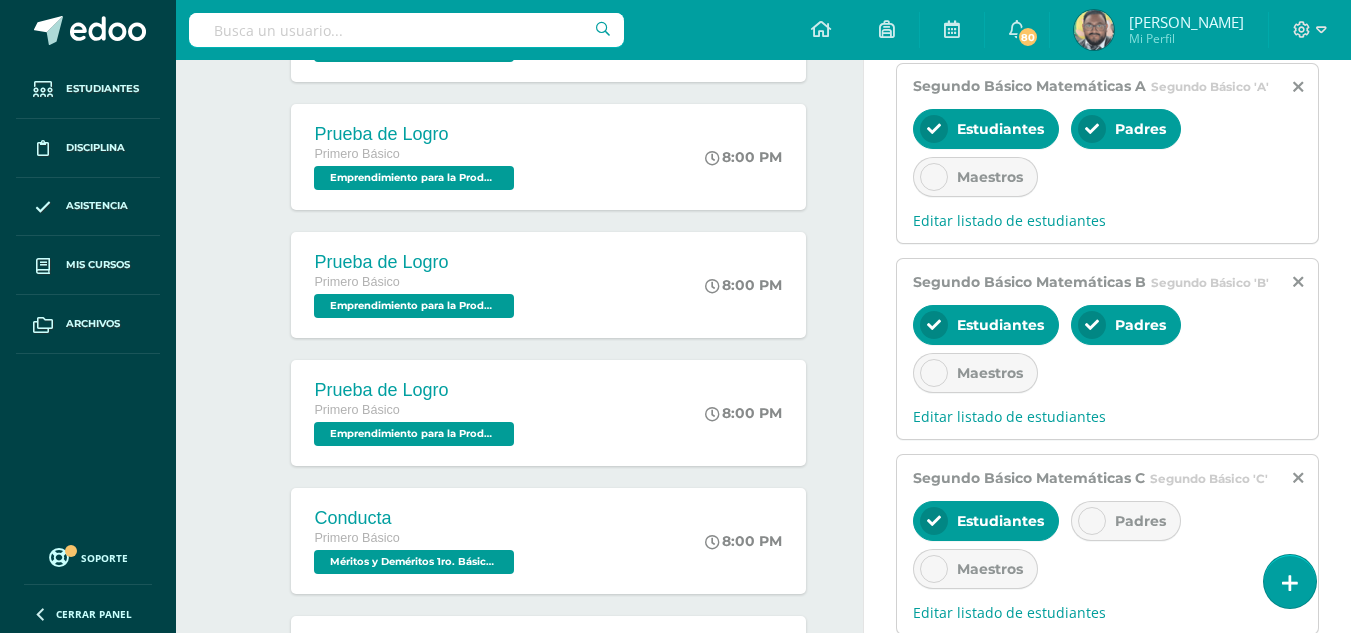 scroll, scrollTop: 0, scrollLeft: 0, axis: both 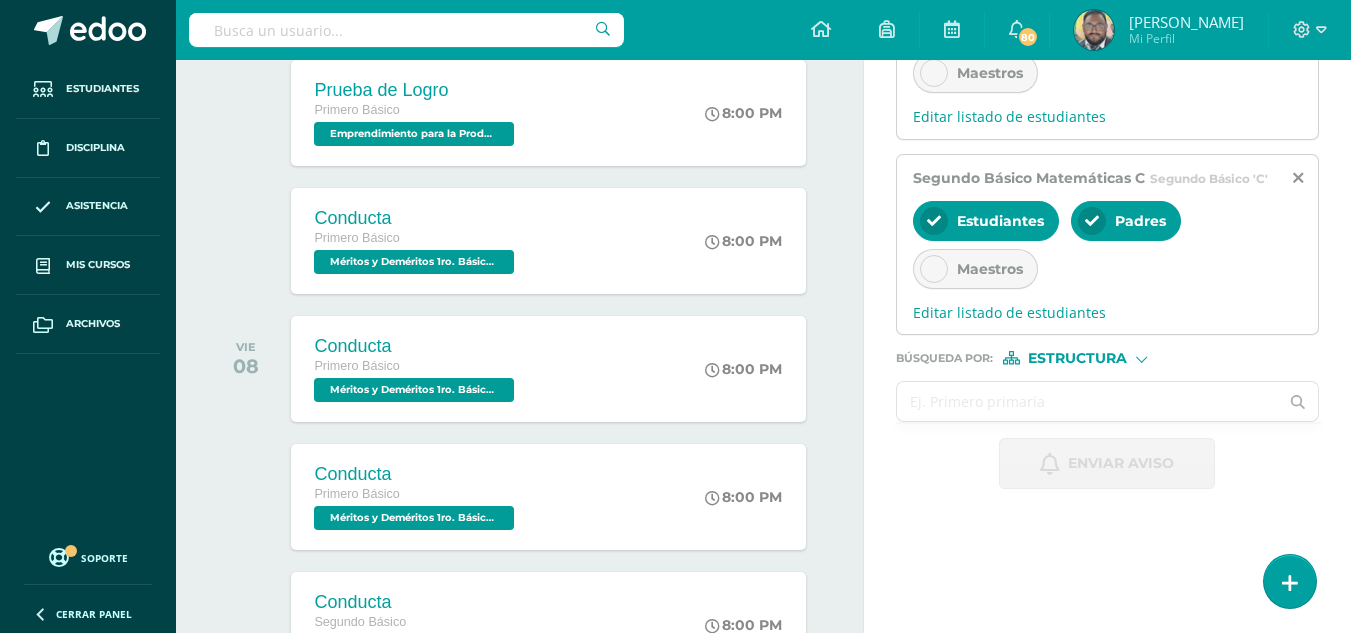 click at bounding box center [1088, 401] 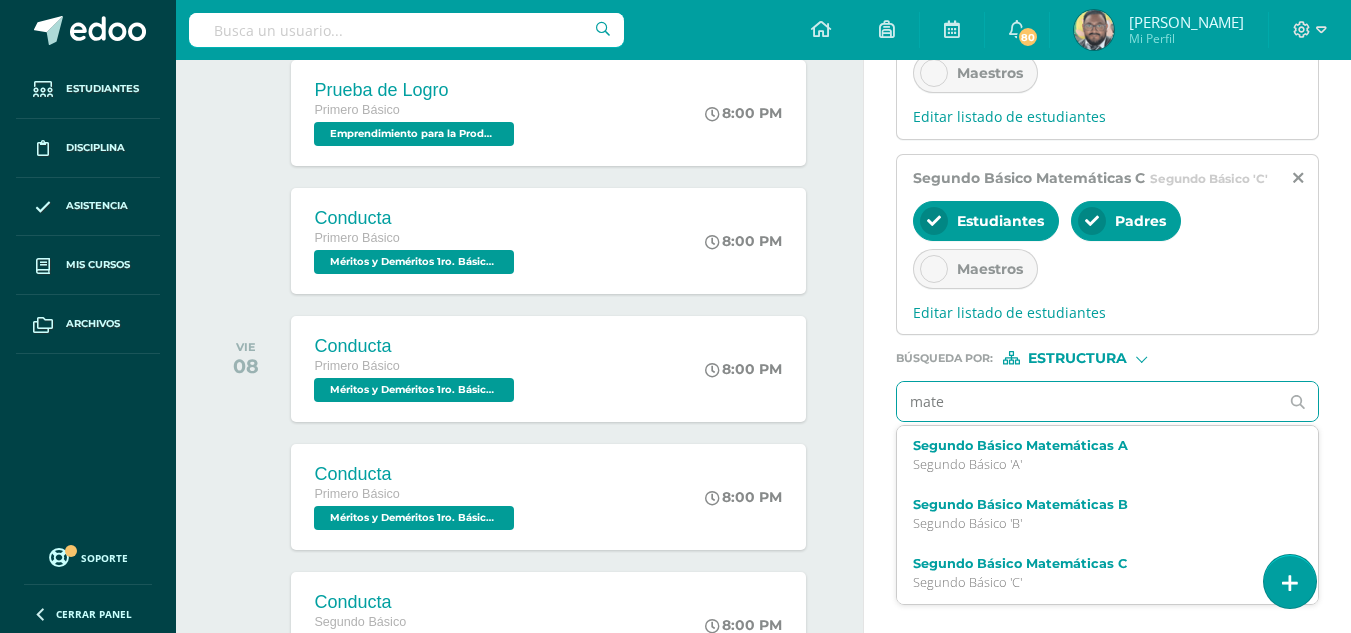 type on "matem" 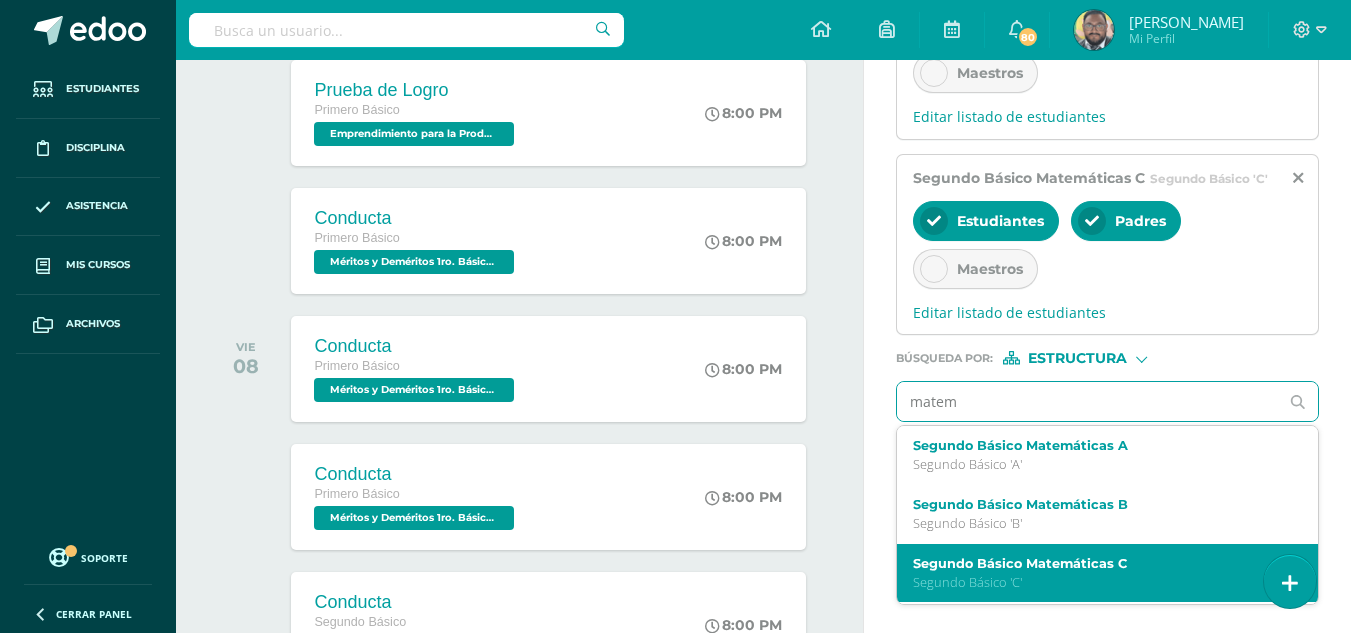 scroll, scrollTop: 57, scrollLeft: 0, axis: vertical 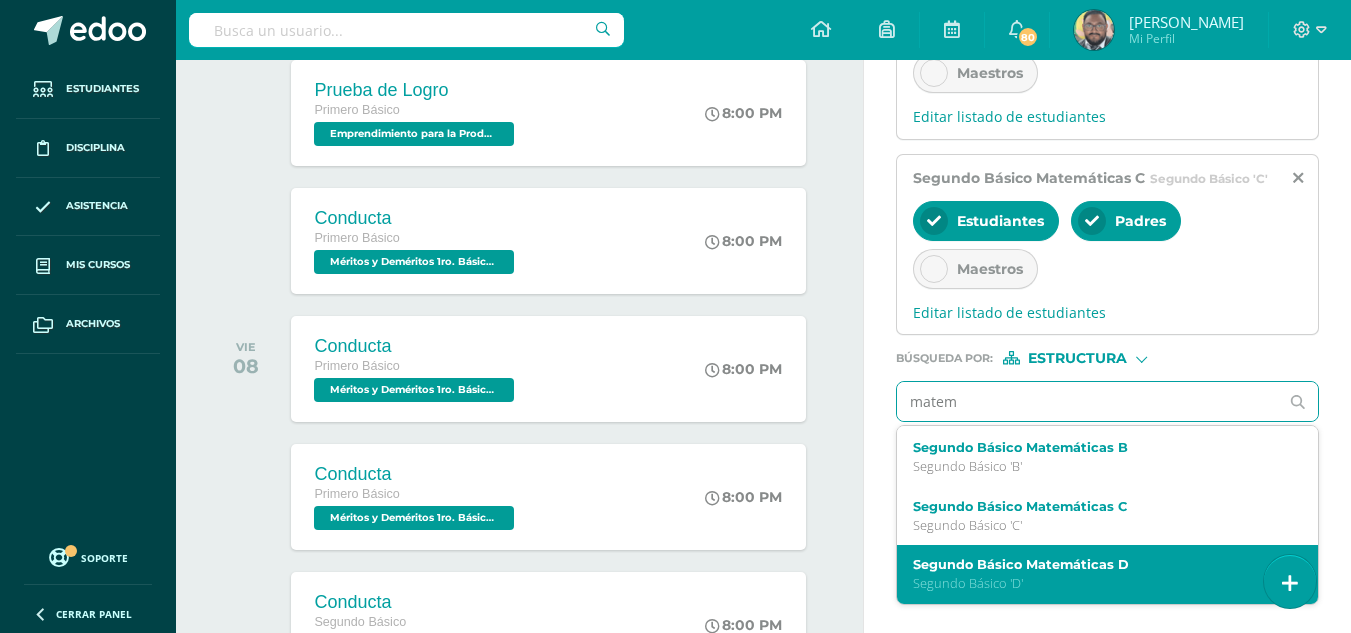 click on "Segundo Básico Matemáticas D" at bounding box center [1100, 564] 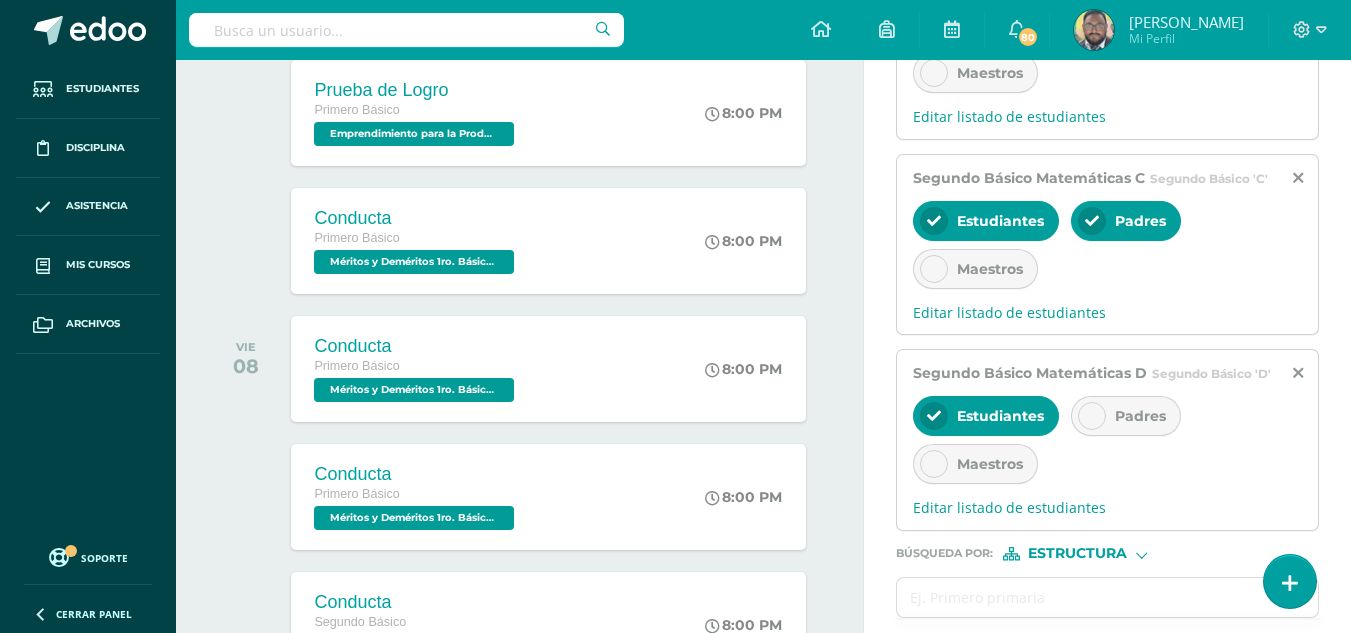 scroll, scrollTop: 0, scrollLeft: 0, axis: both 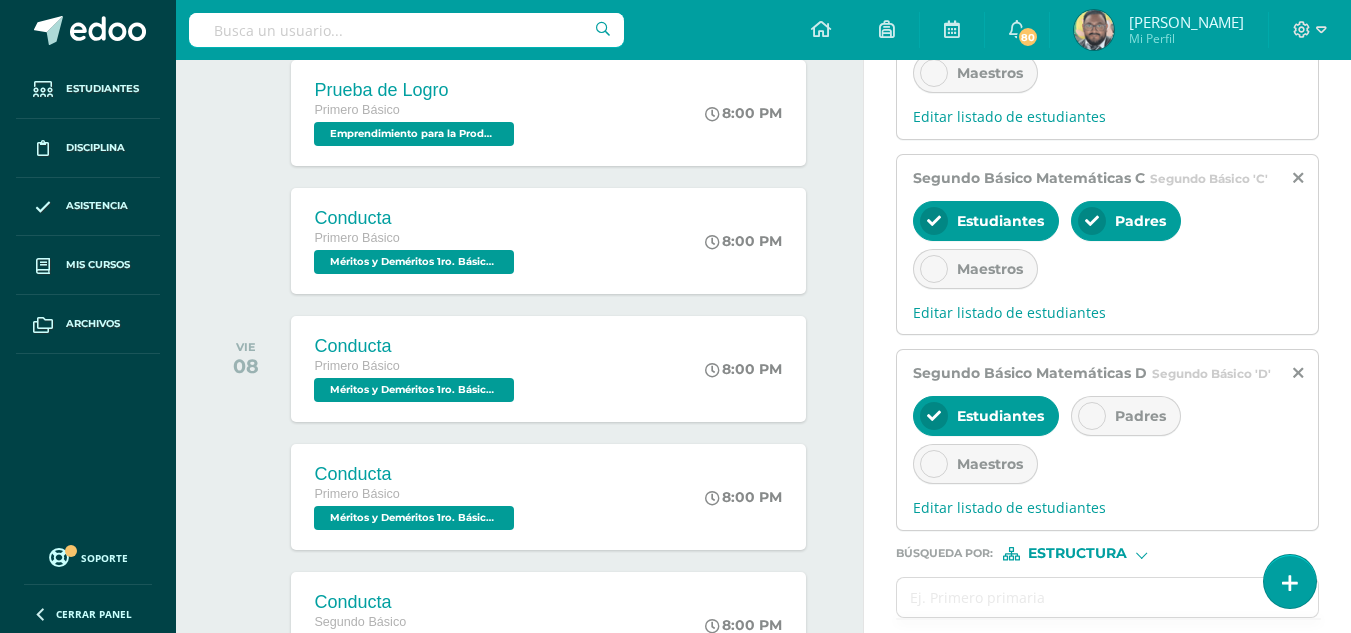 click at bounding box center (1092, 416) 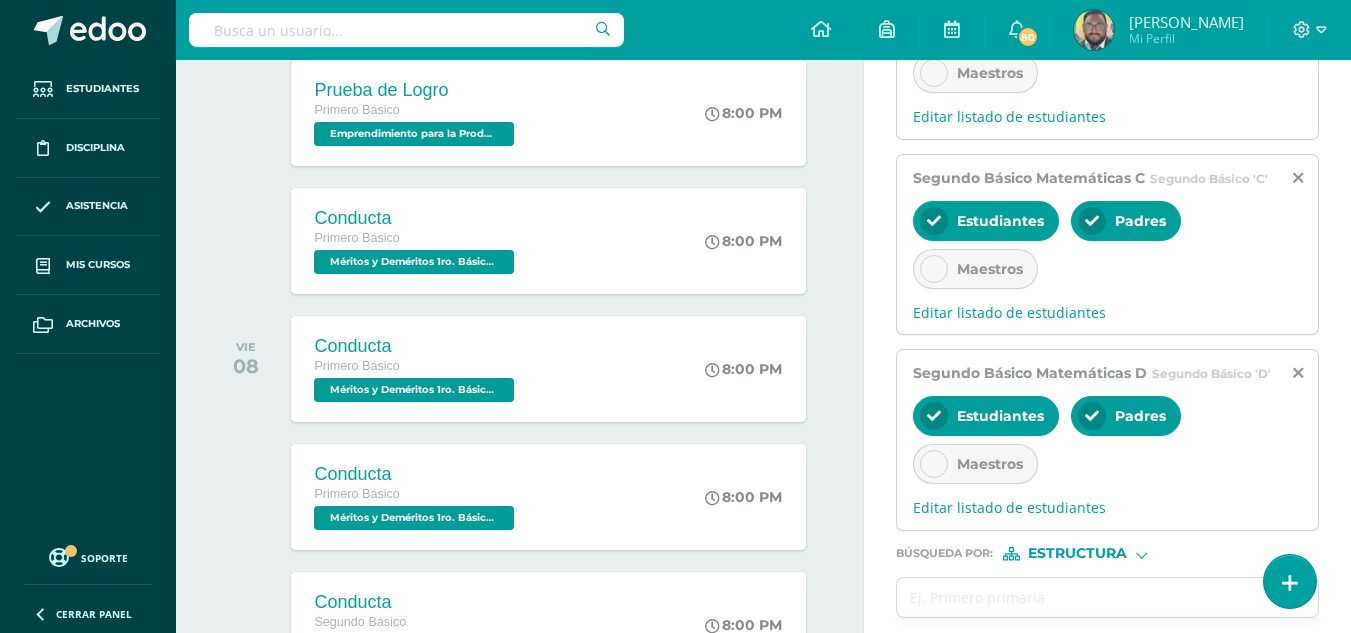 click on "Maestros" at bounding box center (975, 464) 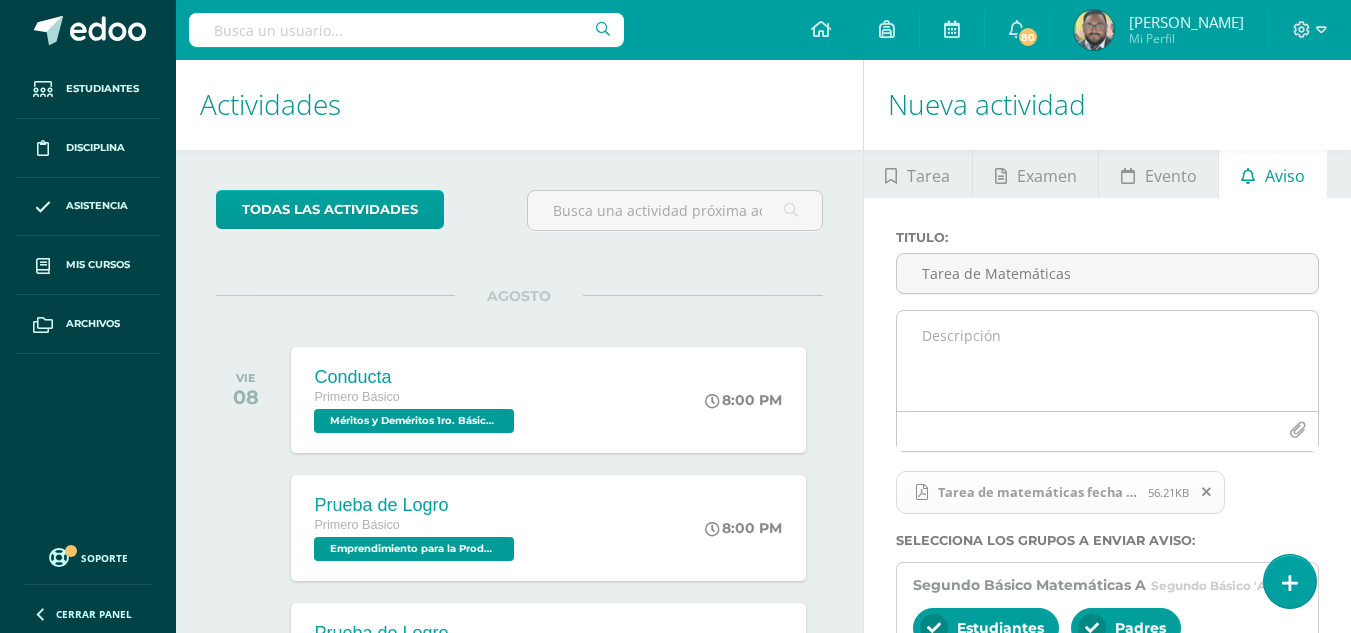 scroll, scrollTop: 0, scrollLeft: 0, axis: both 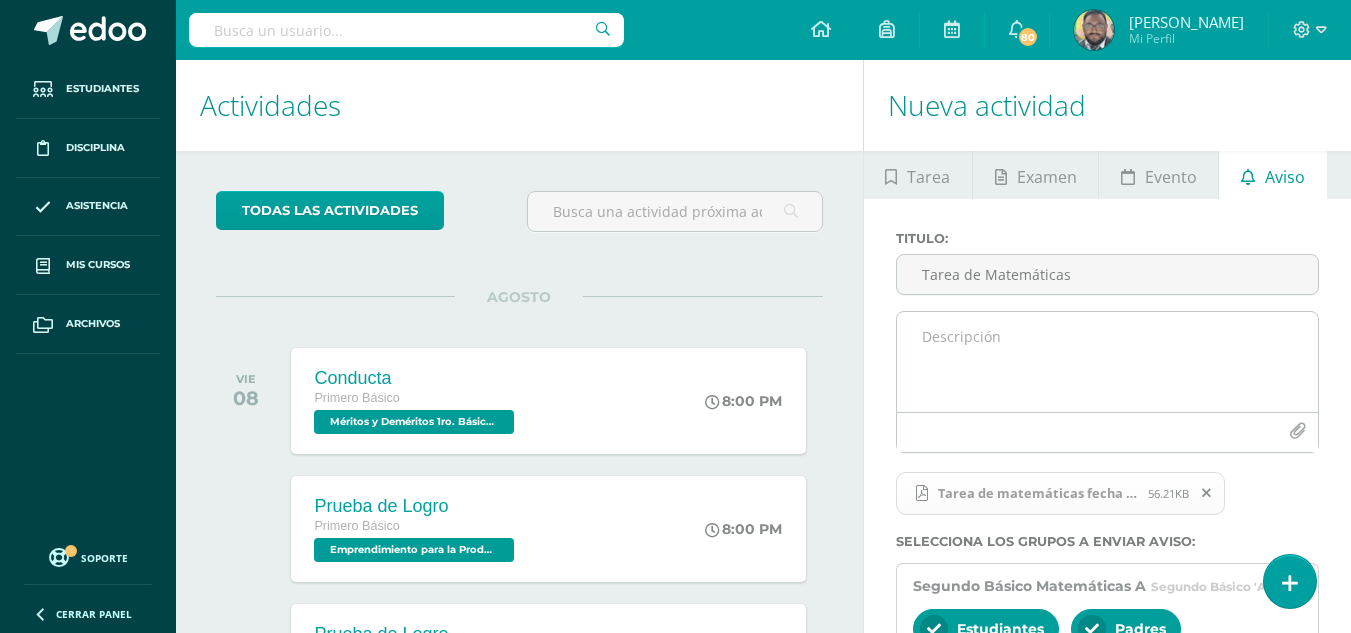 click at bounding box center (1107, 362) 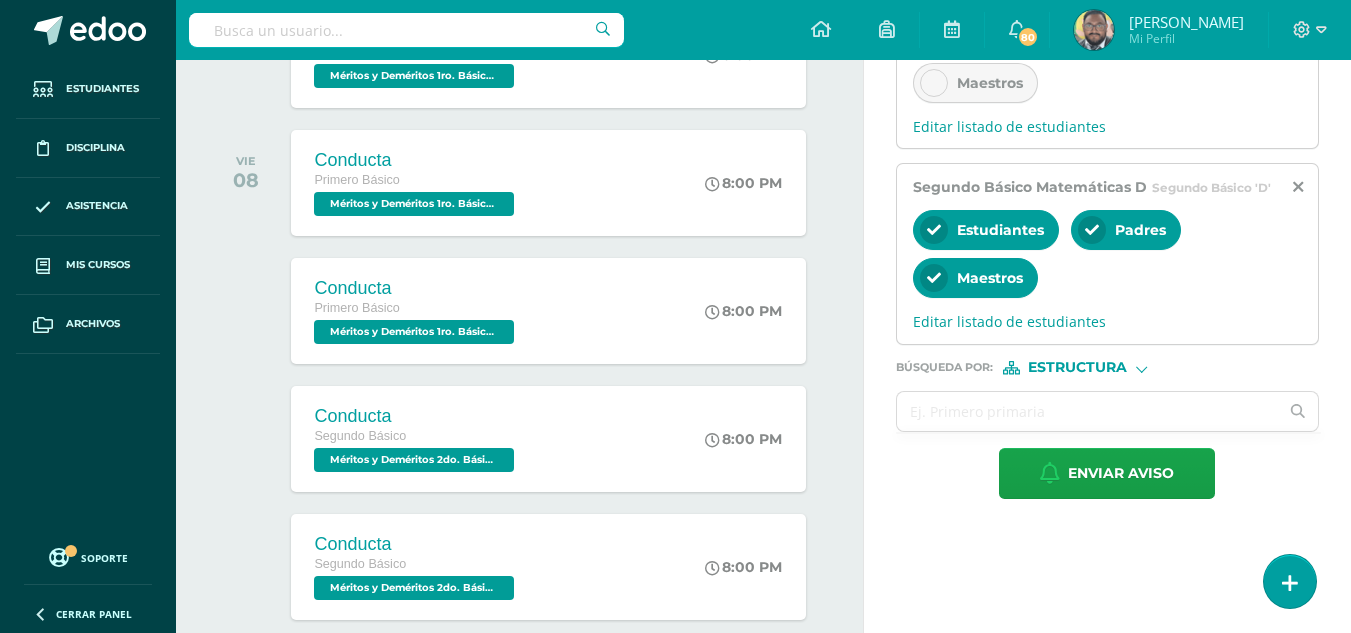 scroll, scrollTop: 1000, scrollLeft: 0, axis: vertical 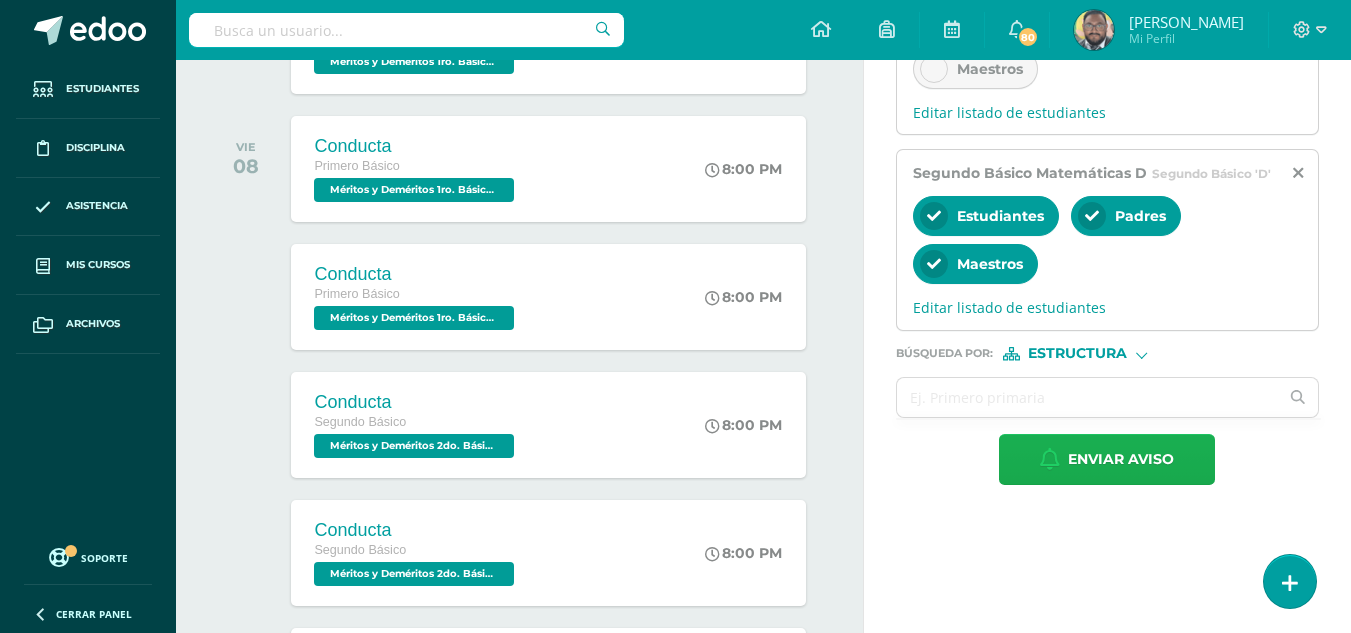 type on "Seguir las instrucciones en el documento adjunto" 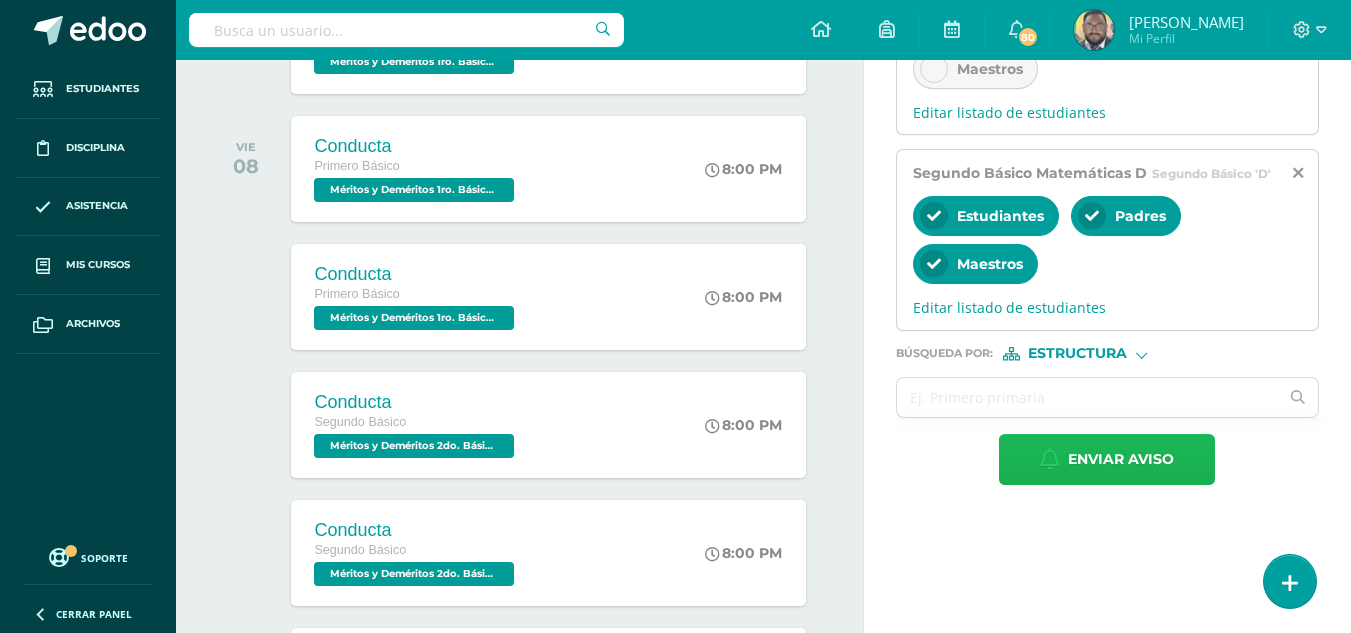 click on "Enviar aviso" at bounding box center [1121, 459] 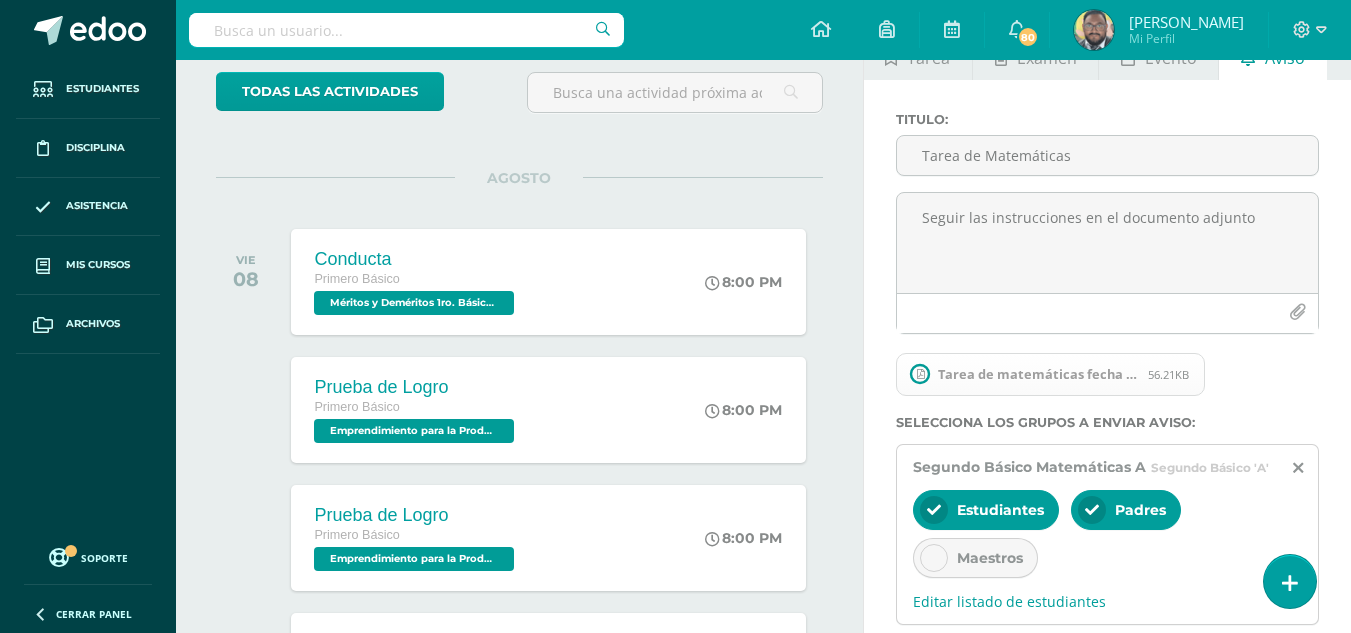 scroll, scrollTop: 0, scrollLeft: 0, axis: both 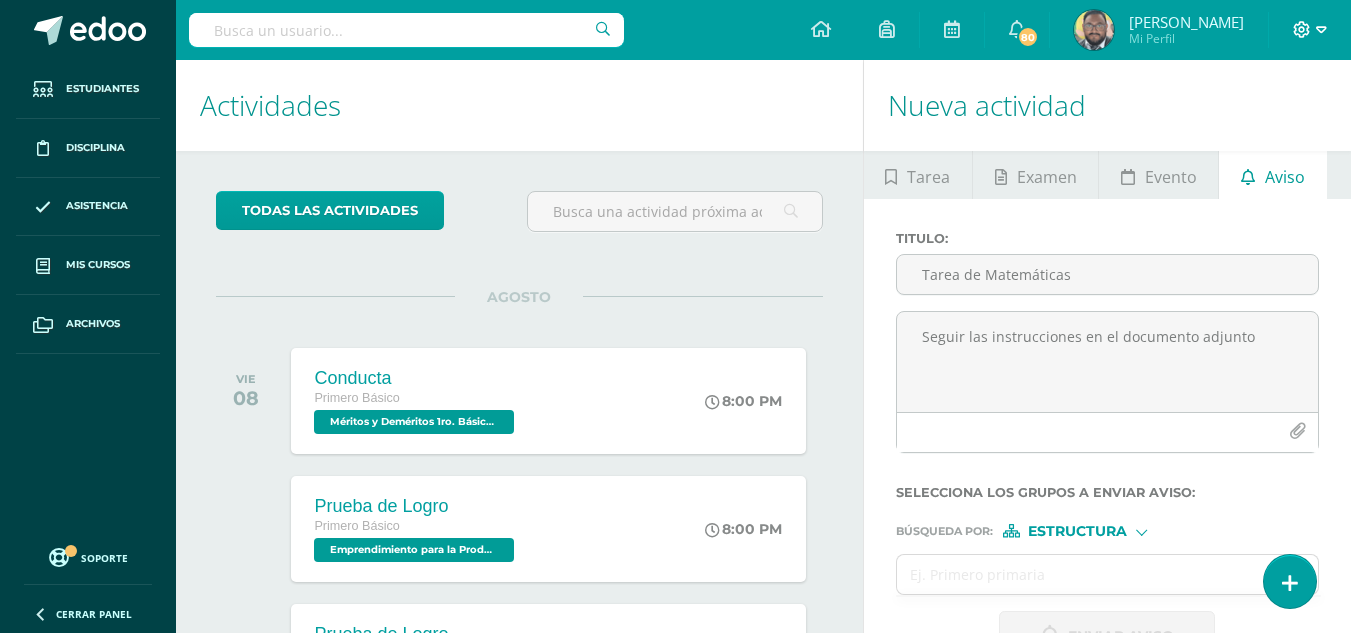 click 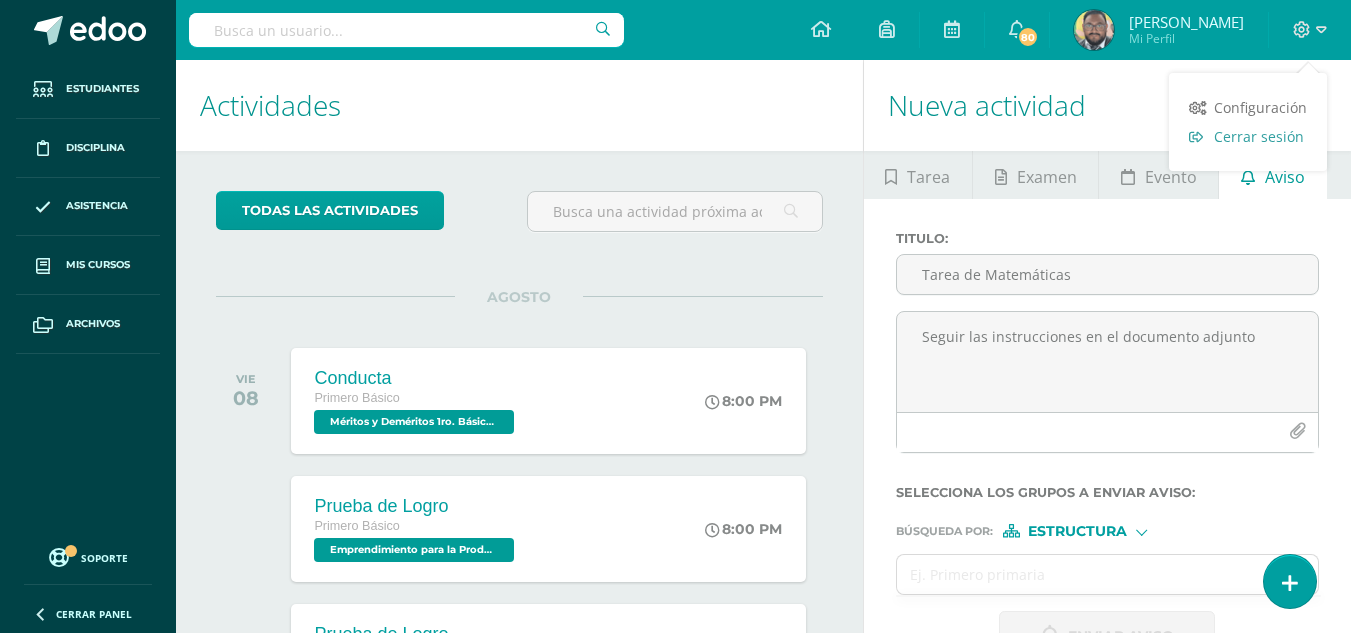 click on "Cerrar sesión" at bounding box center (1259, 136) 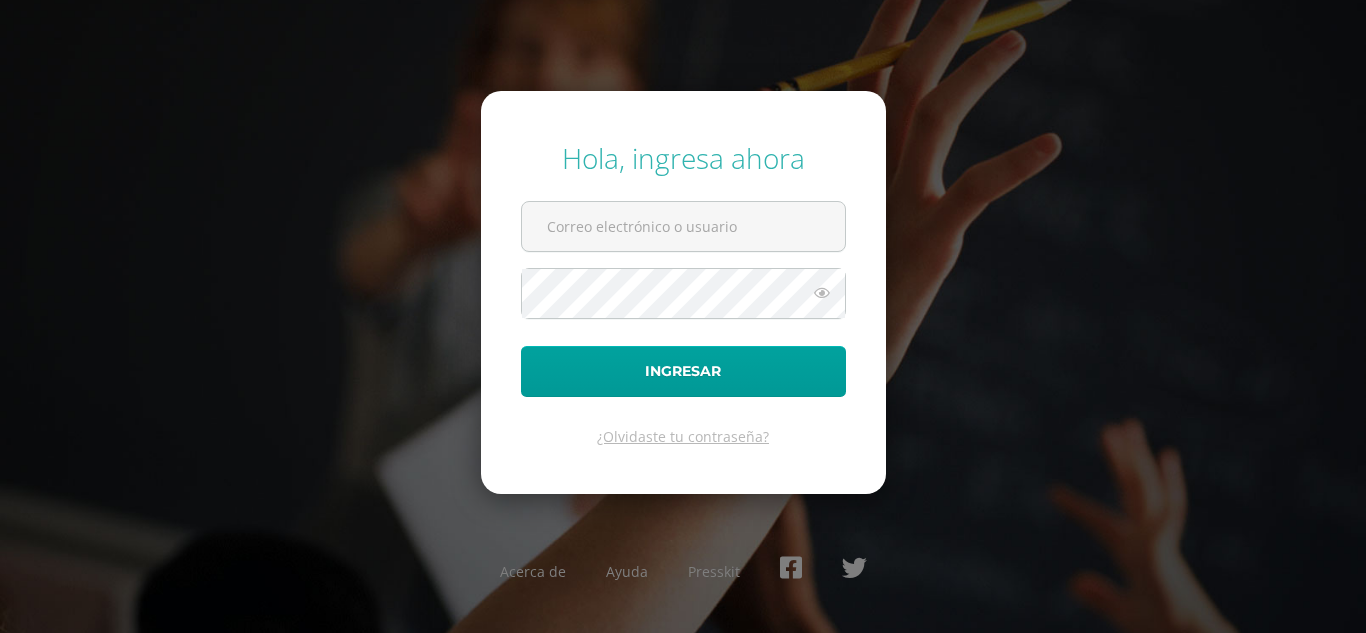 scroll, scrollTop: 0, scrollLeft: 0, axis: both 